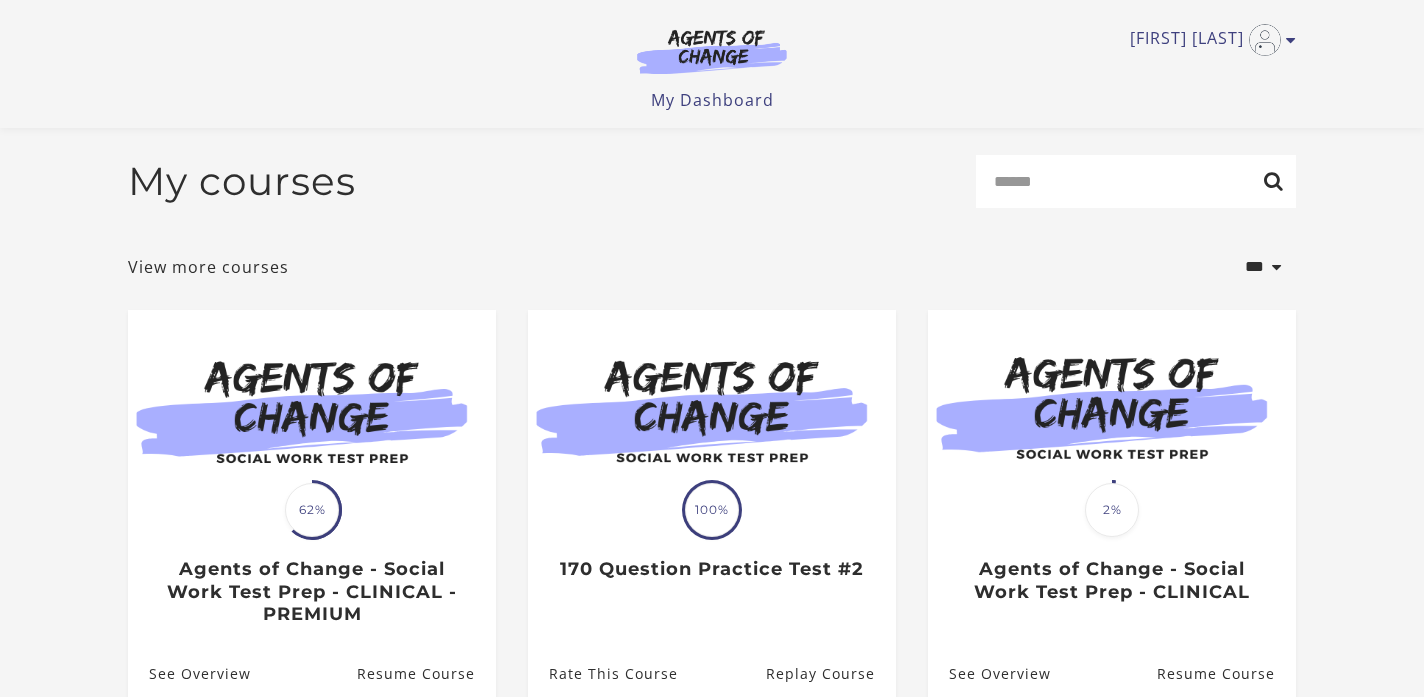 scroll, scrollTop: 251, scrollLeft: 0, axis: vertical 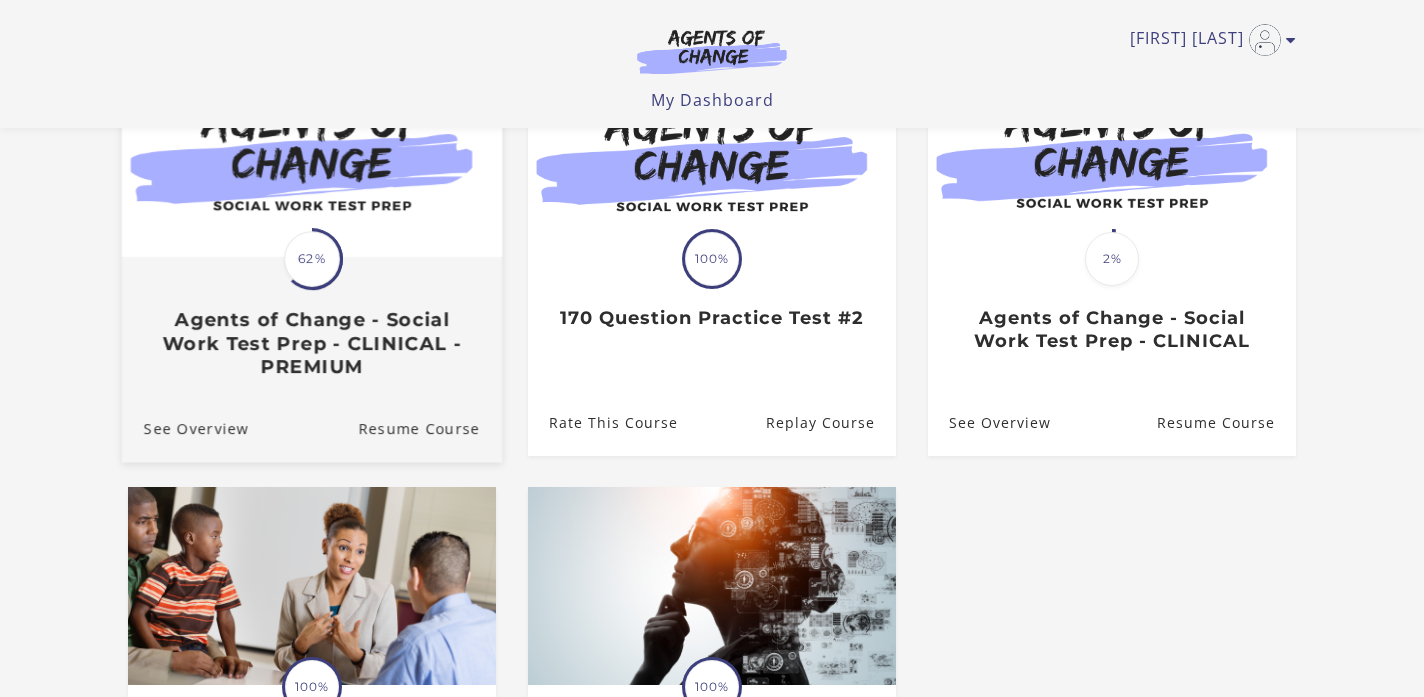 click on "62%" at bounding box center [312, 259] 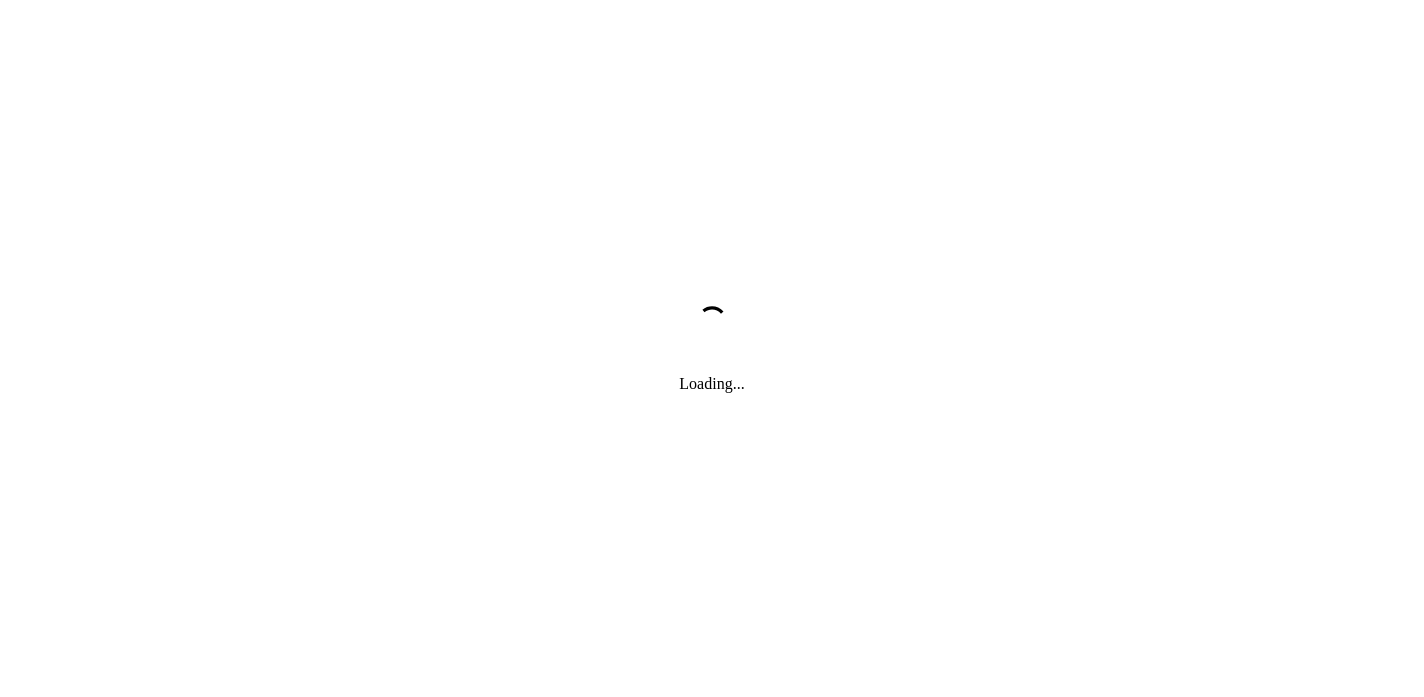 scroll, scrollTop: 0, scrollLeft: 0, axis: both 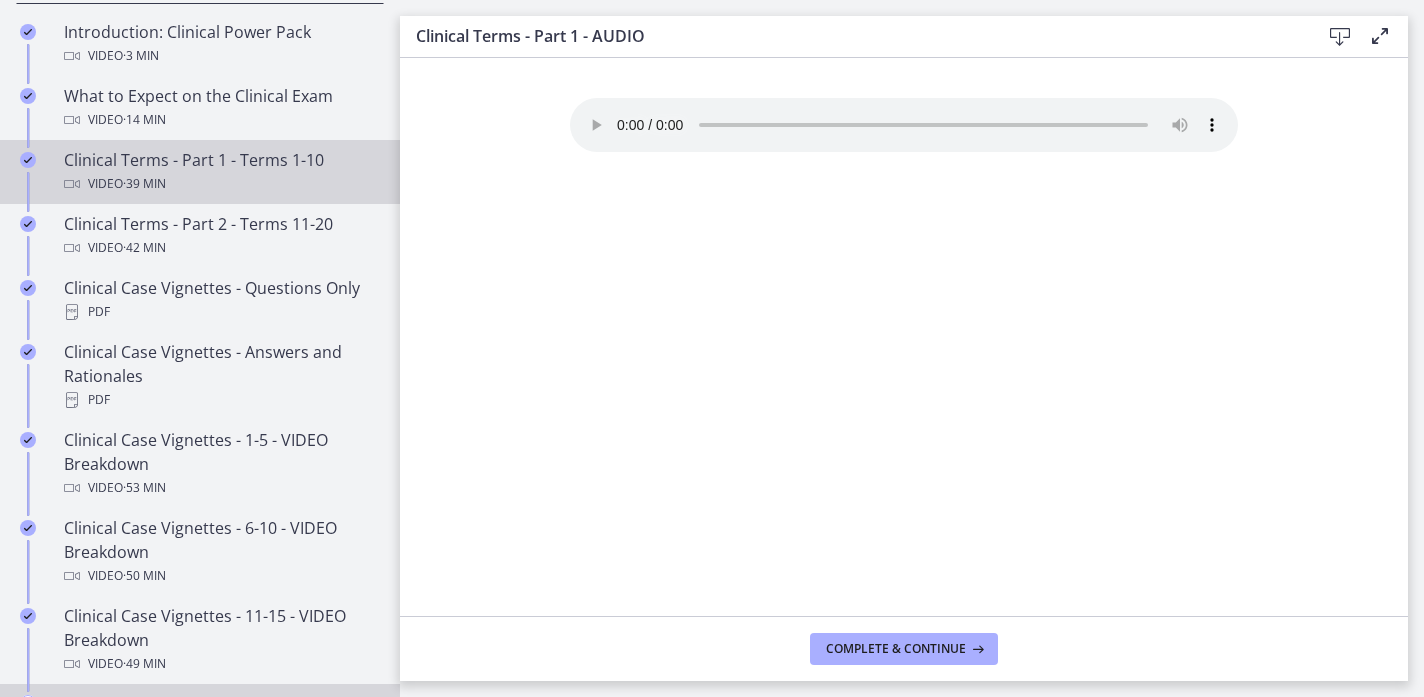 click on "Video
·  39 min" at bounding box center (220, 184) 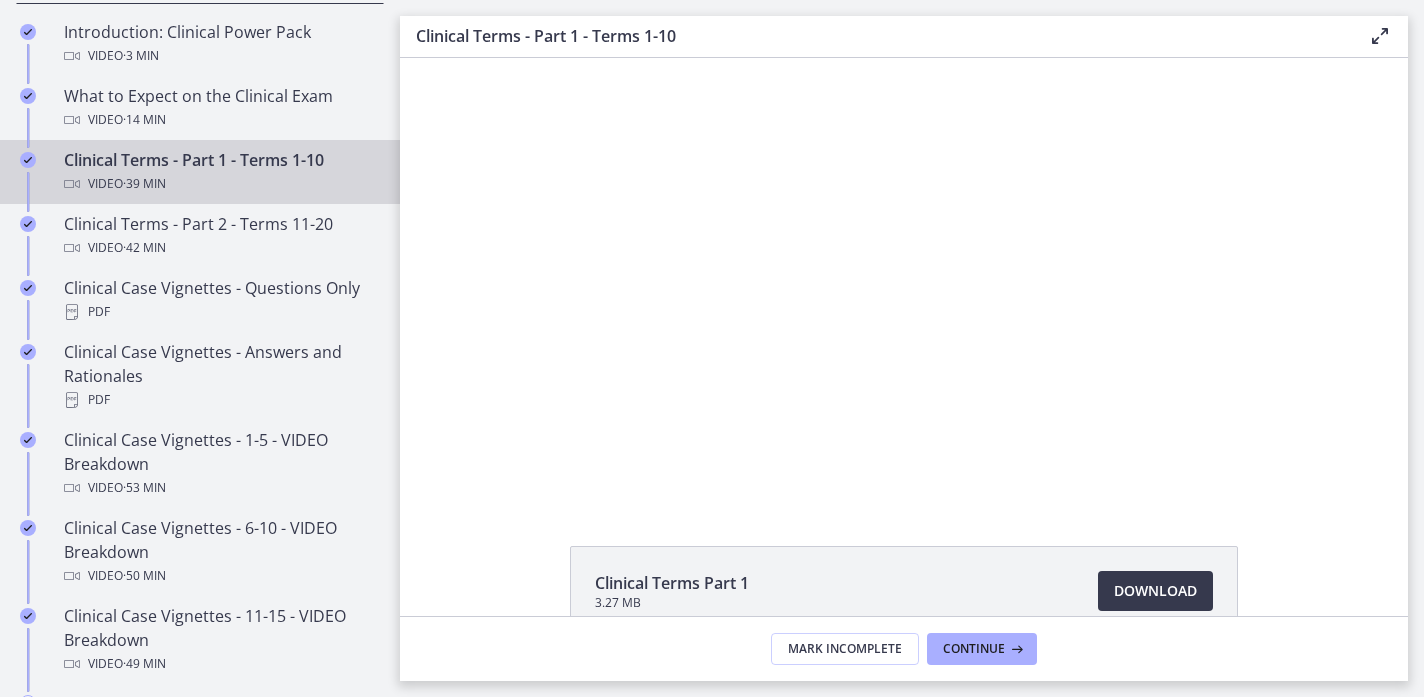 scroll, scrollTop: 0, scrollLeft: 0, axis: both 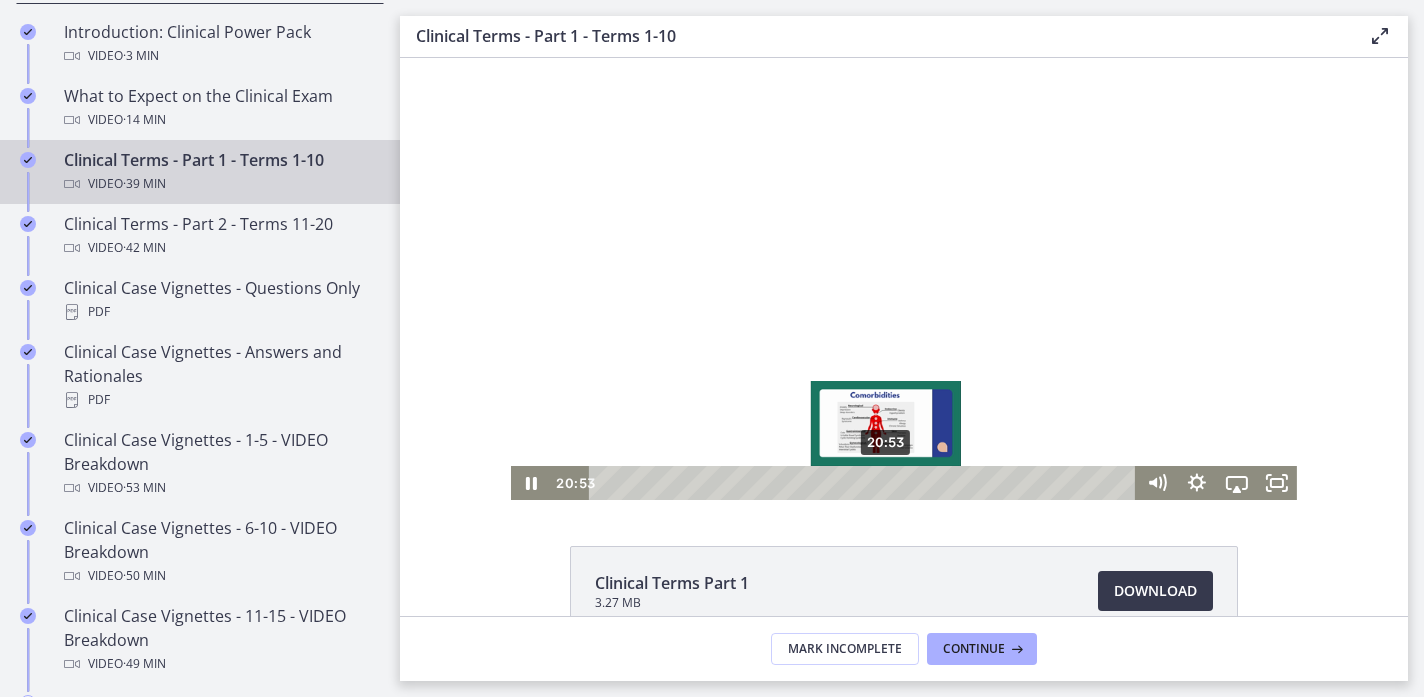 click on "20:53" at bounding box center [865, 483] 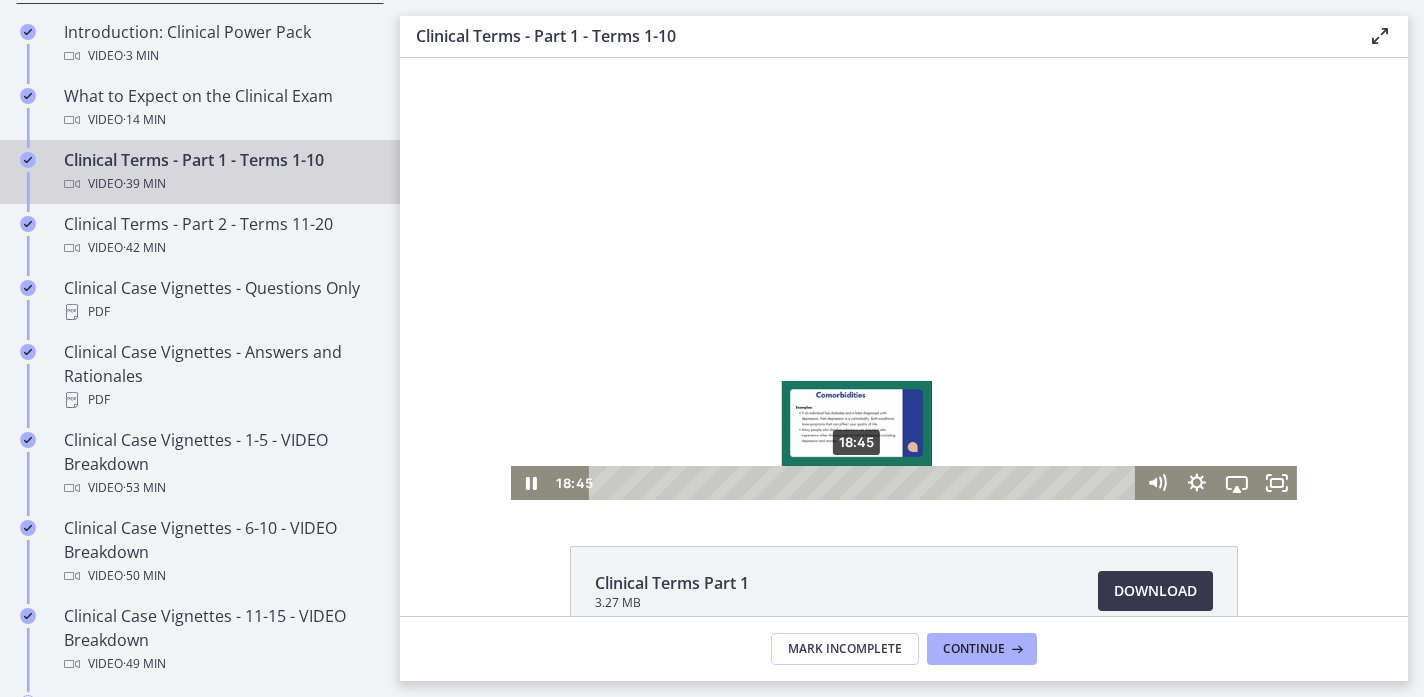 click on "18:45" at bounding box center [865, 483] 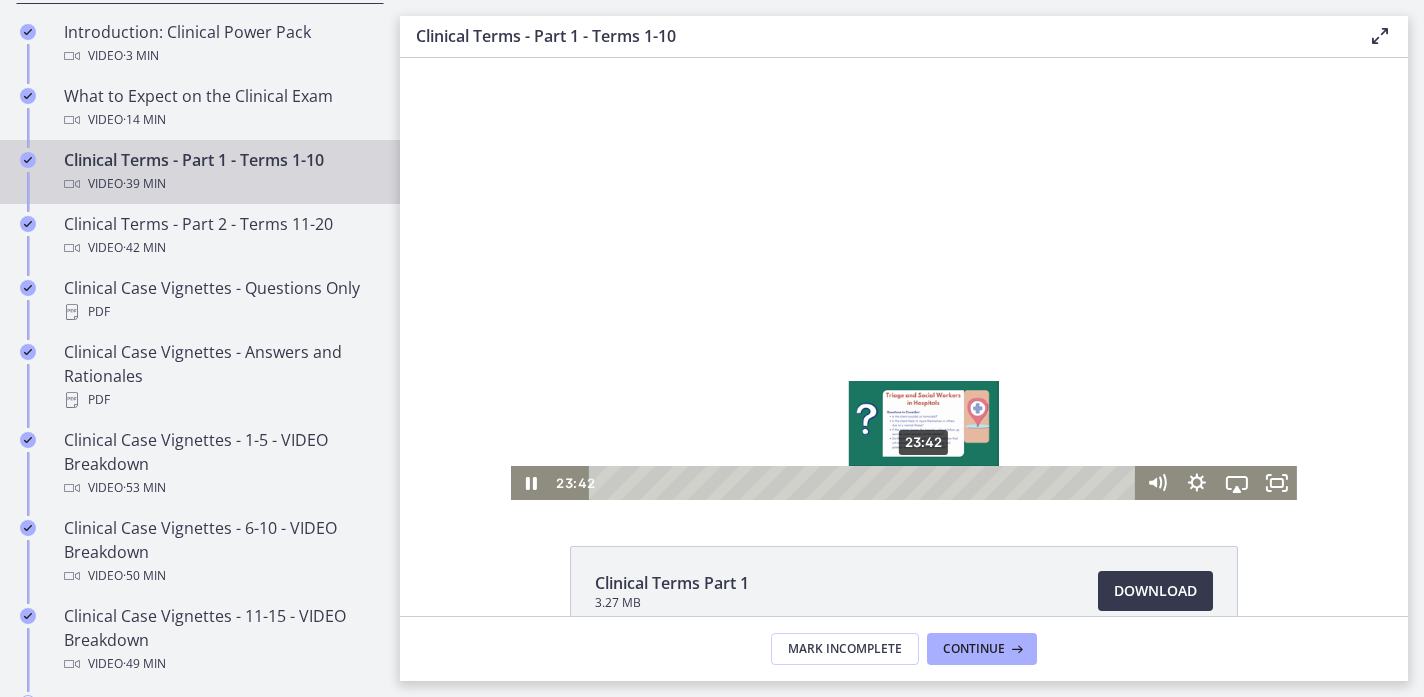 click on "23:42" at bounding box center (865, 483) 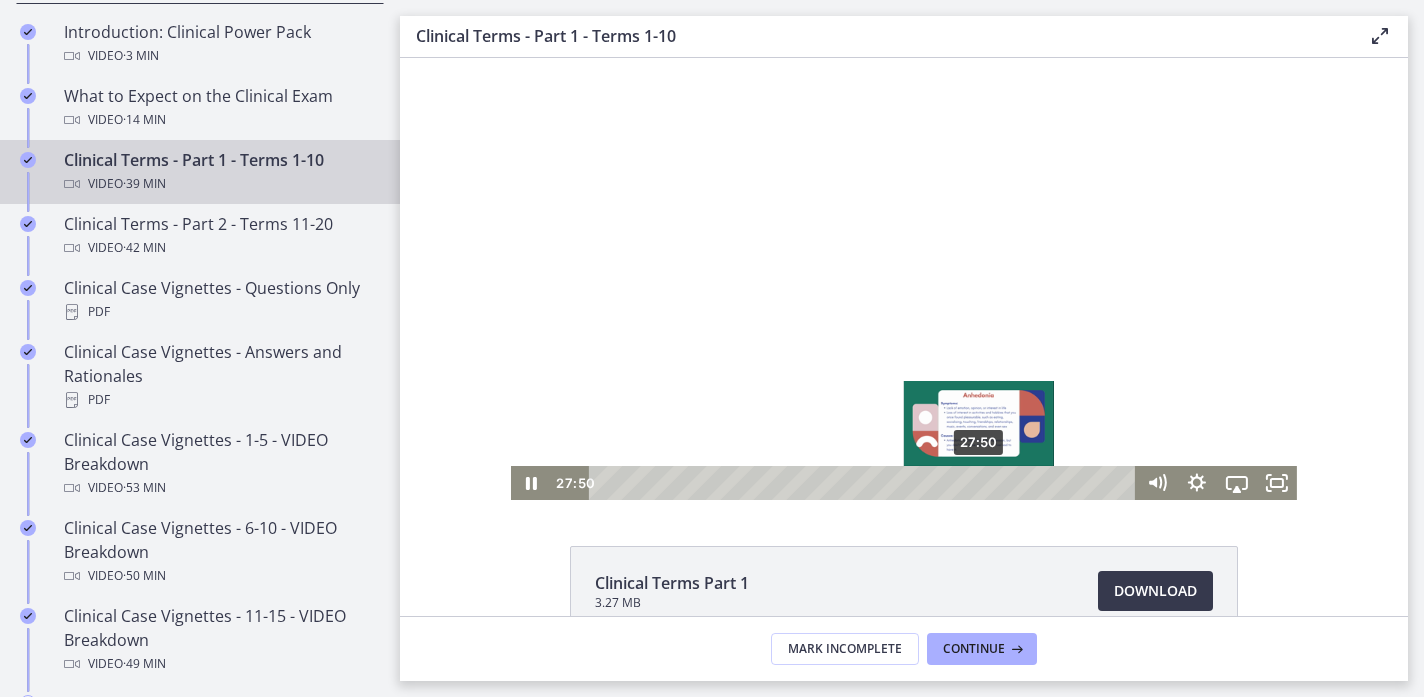 click on "27:50" at bounding box center [865, 483] 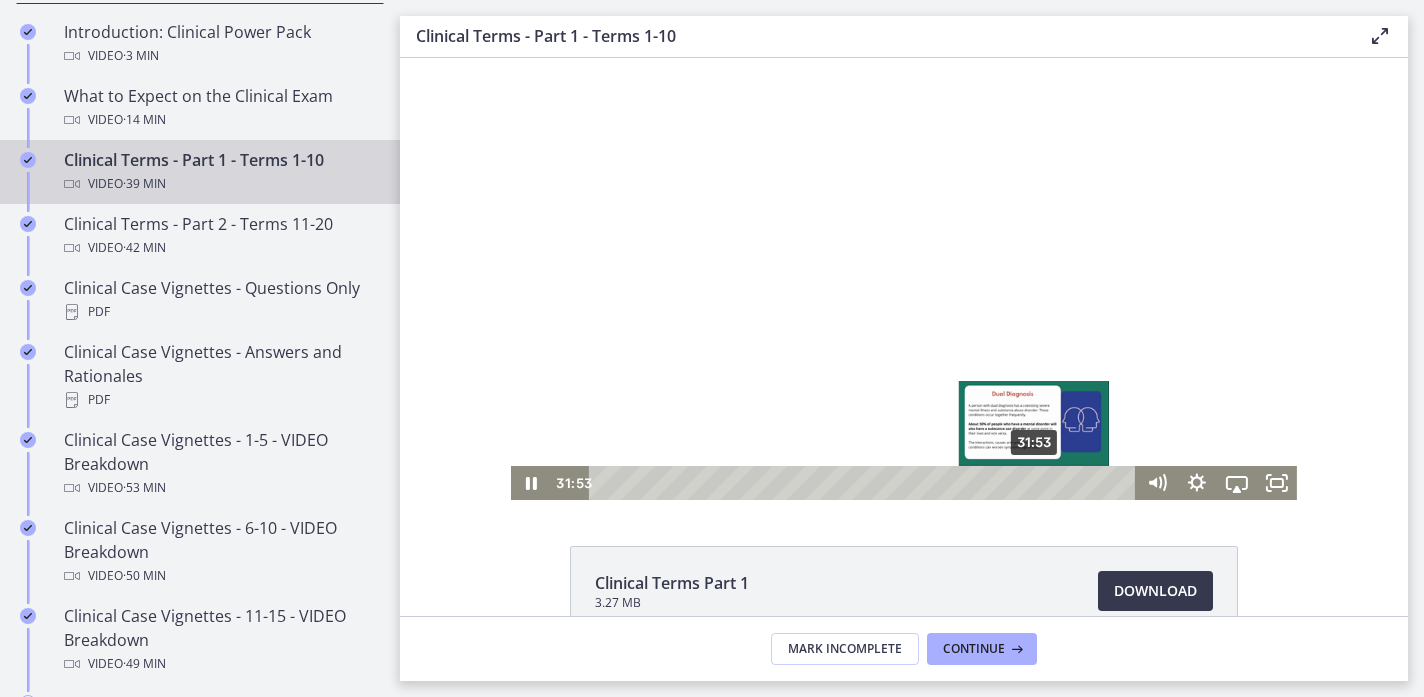 click on "31:53" at bounding box center (865, 483) 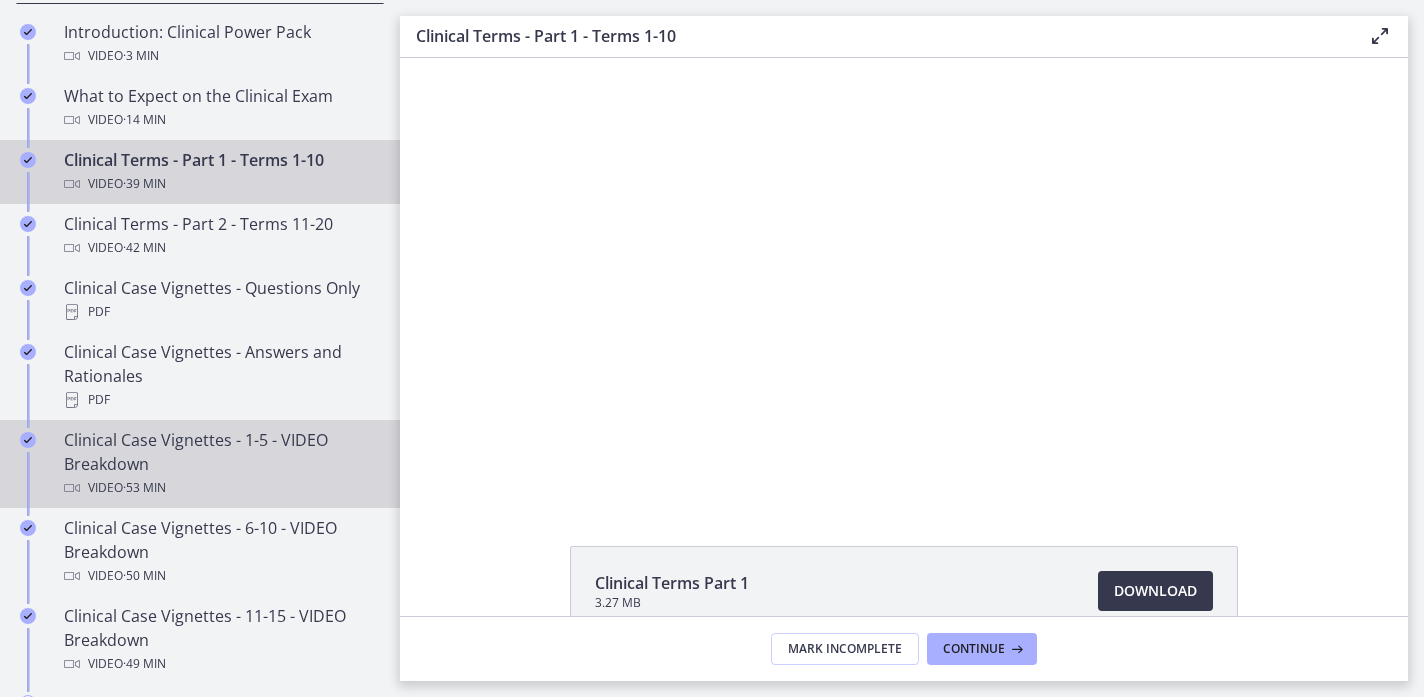 click on "Clinical Case Vignettes - 1-5 - VIDEO Breakdown
Video
·  53 min" at bounding box center (220, 464) 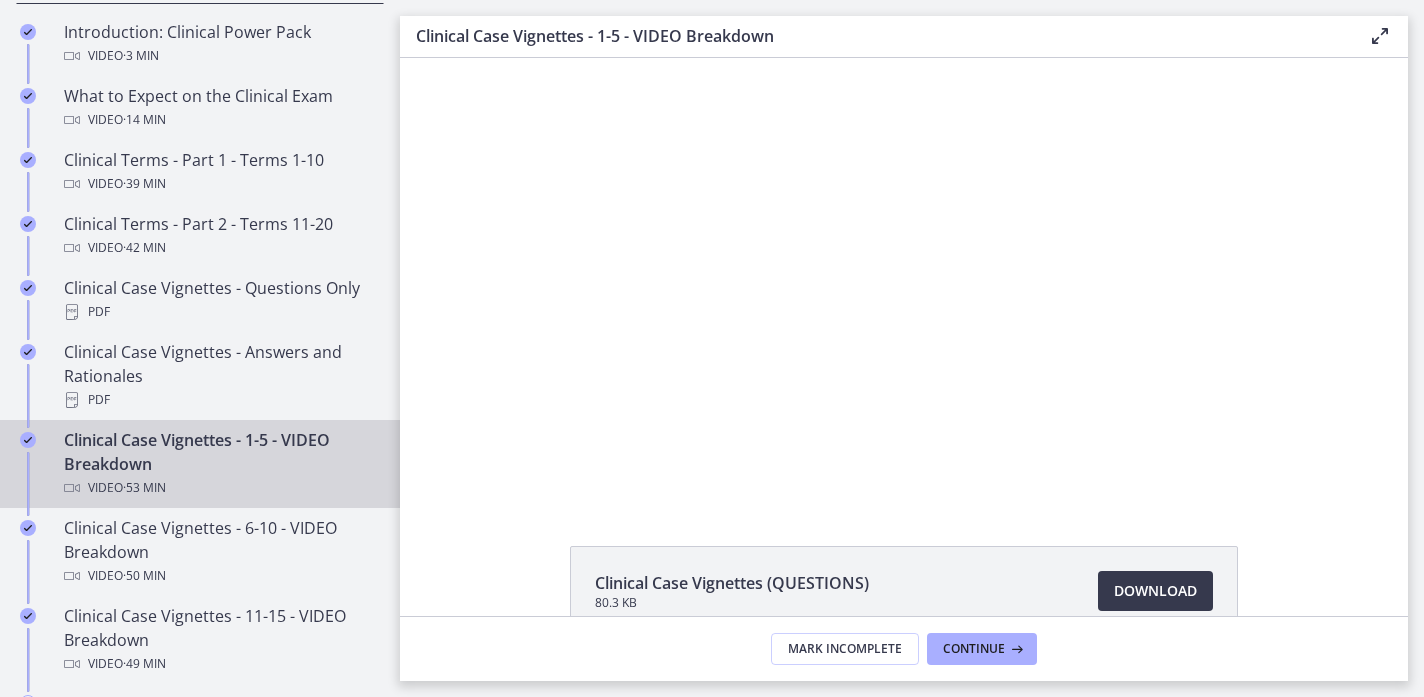 scroll, scrollTop: 0, scrollLeft: 0, axis: both 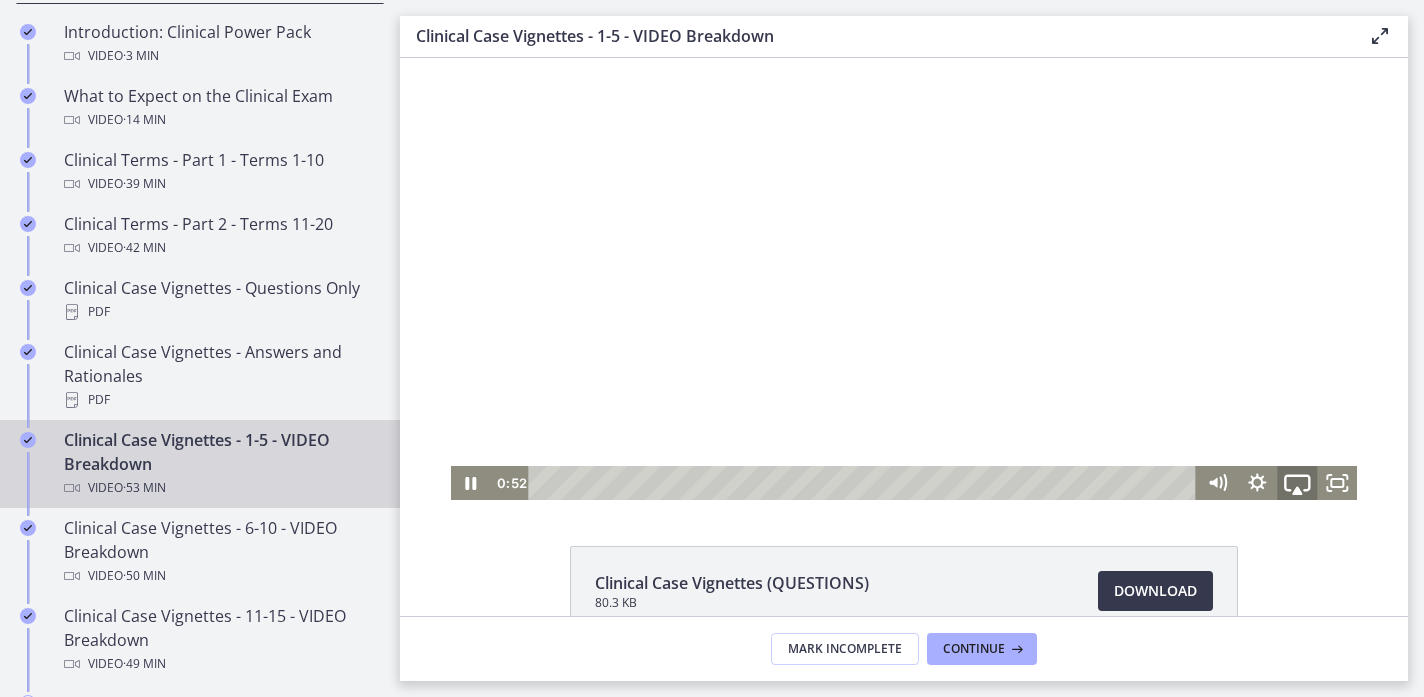 click 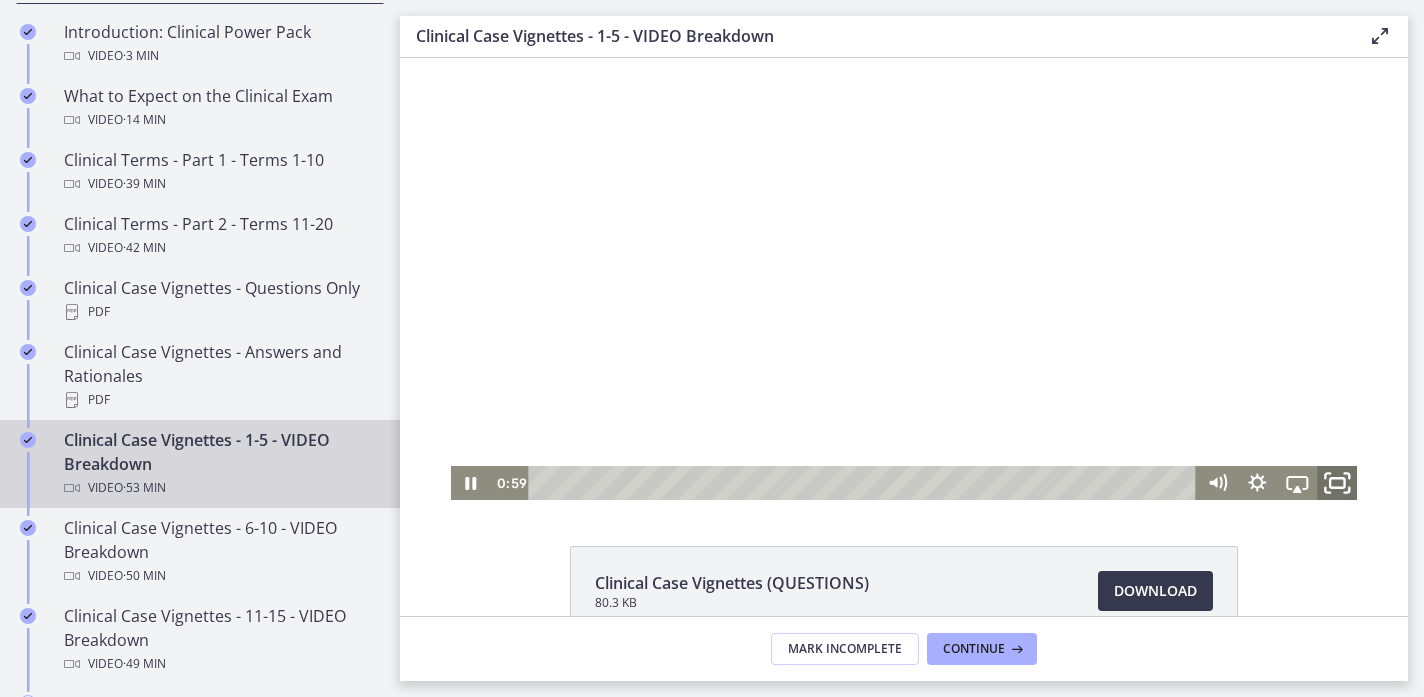 click 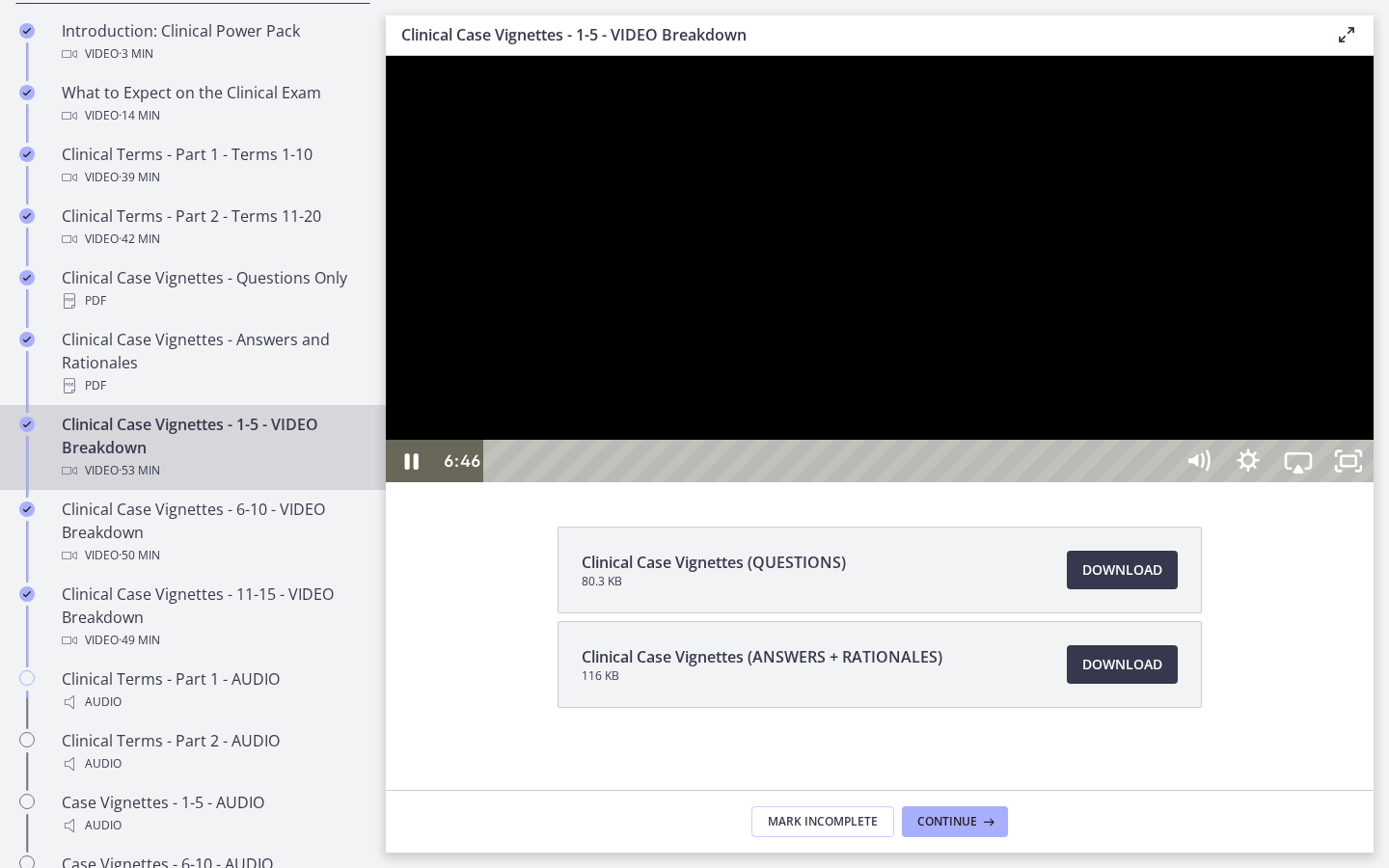 click at bounding box center (880, 269) 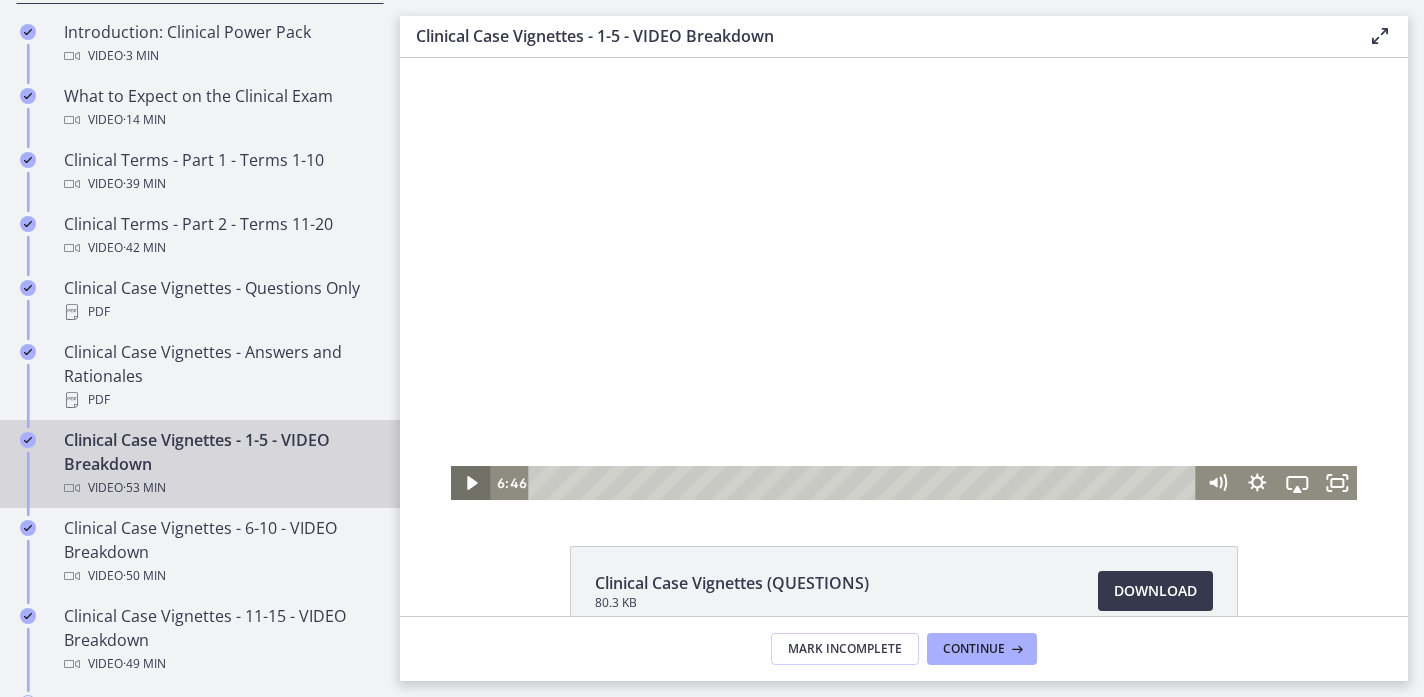 click 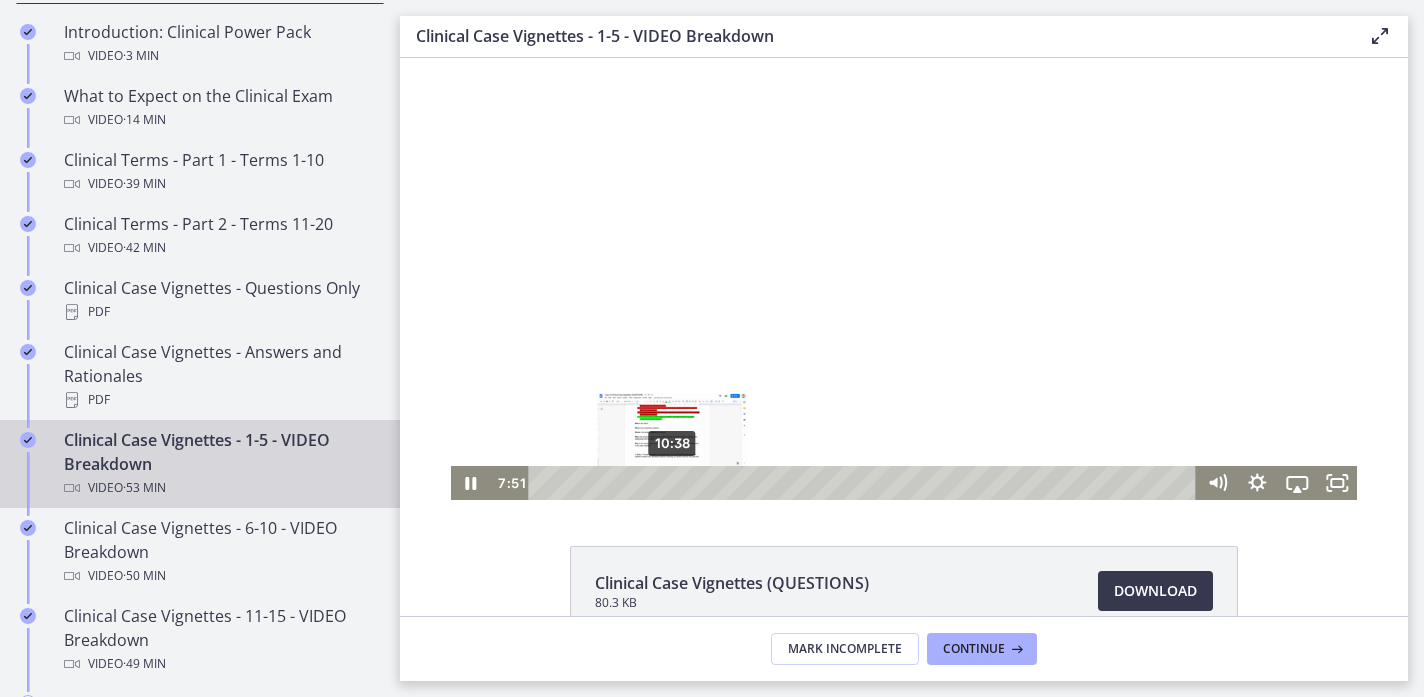 click on "10:38" at bounding box center [866, 483] 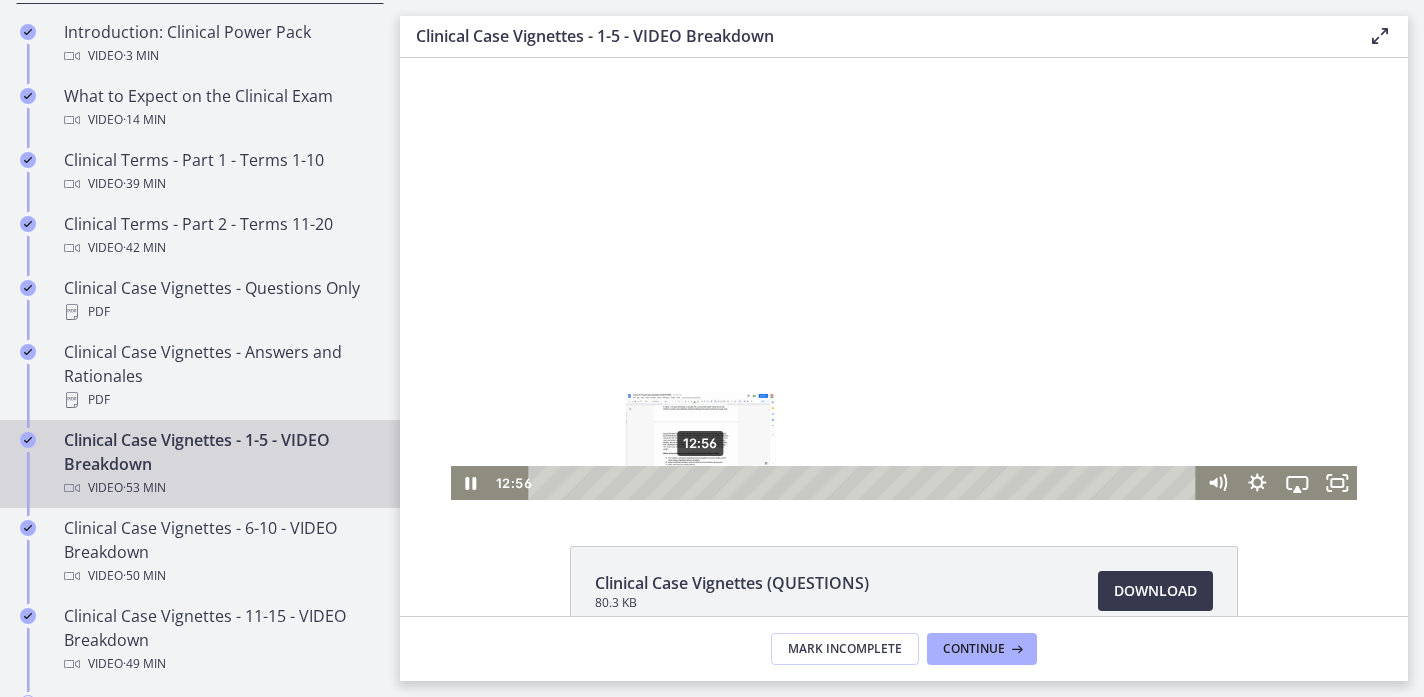 click on "12:56" at bounding box center [866, 483] 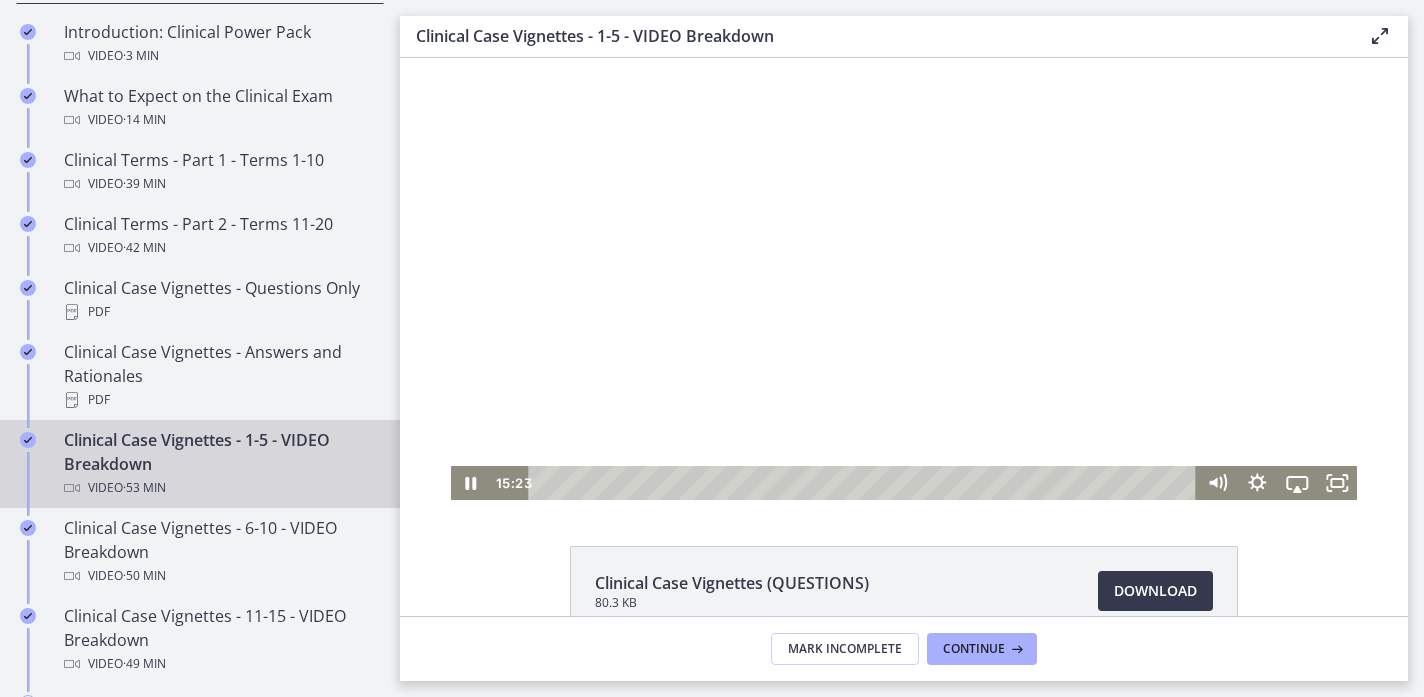 click at bounding box center [904, 279] 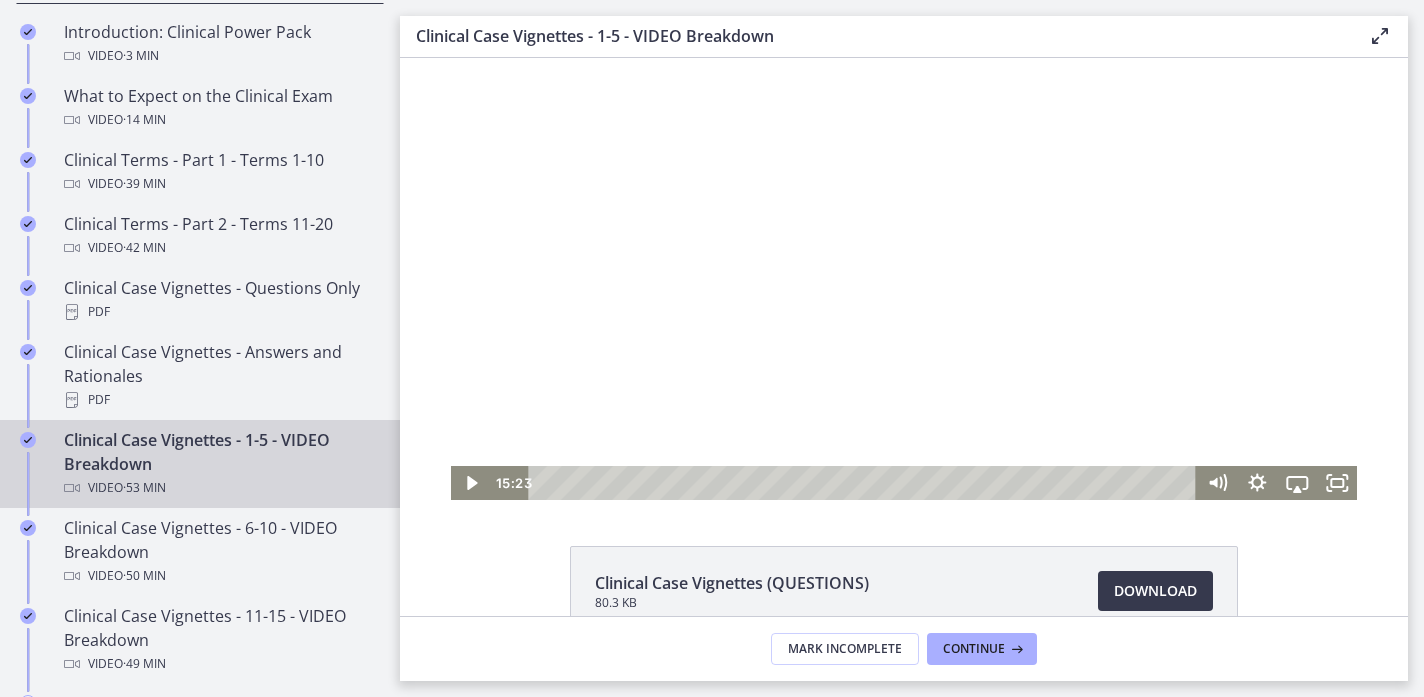 type 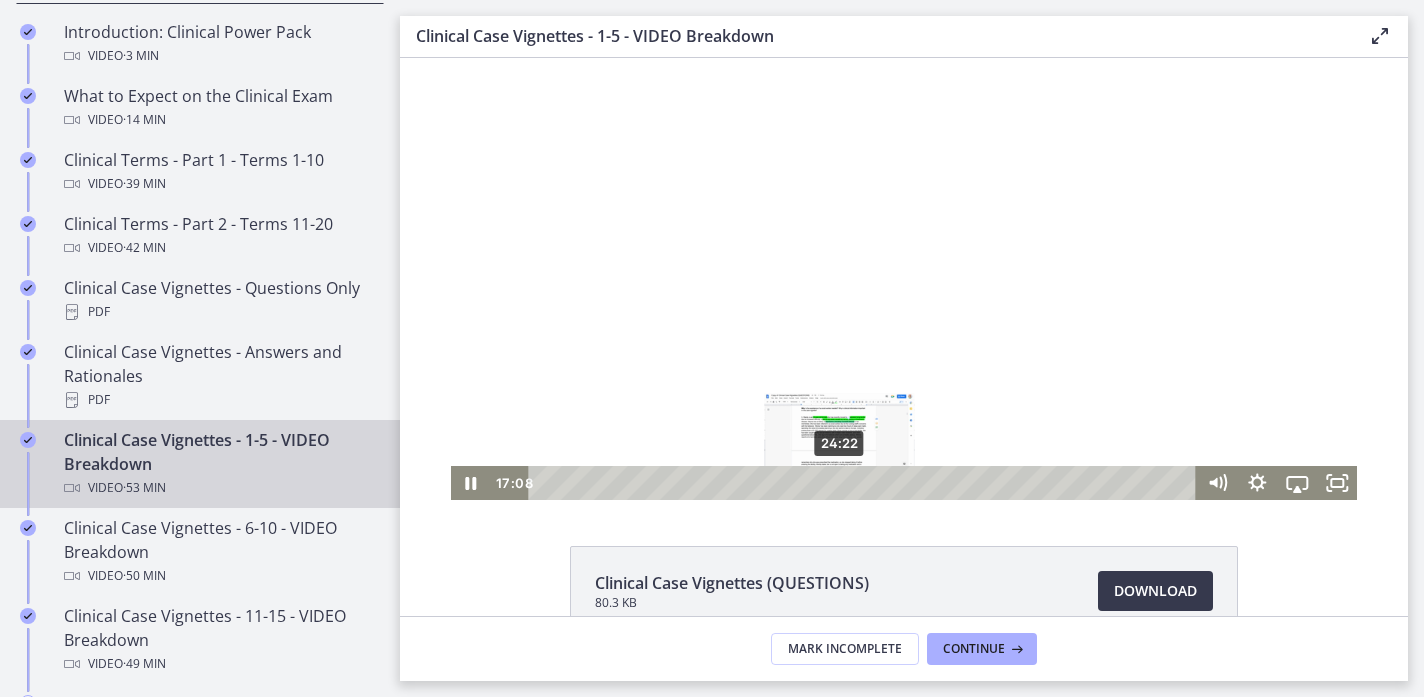 click on "24:22" at bounding box center (866, 483) 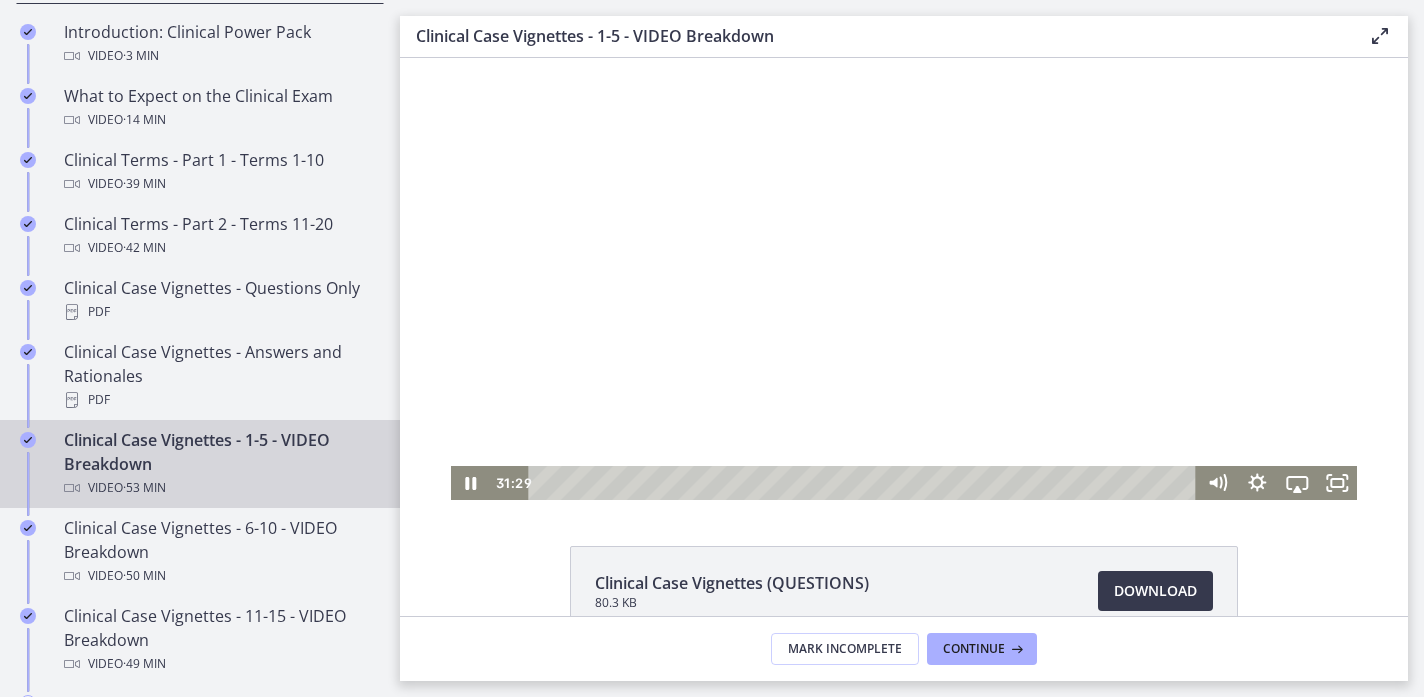 click at bounding box center (904, 279) 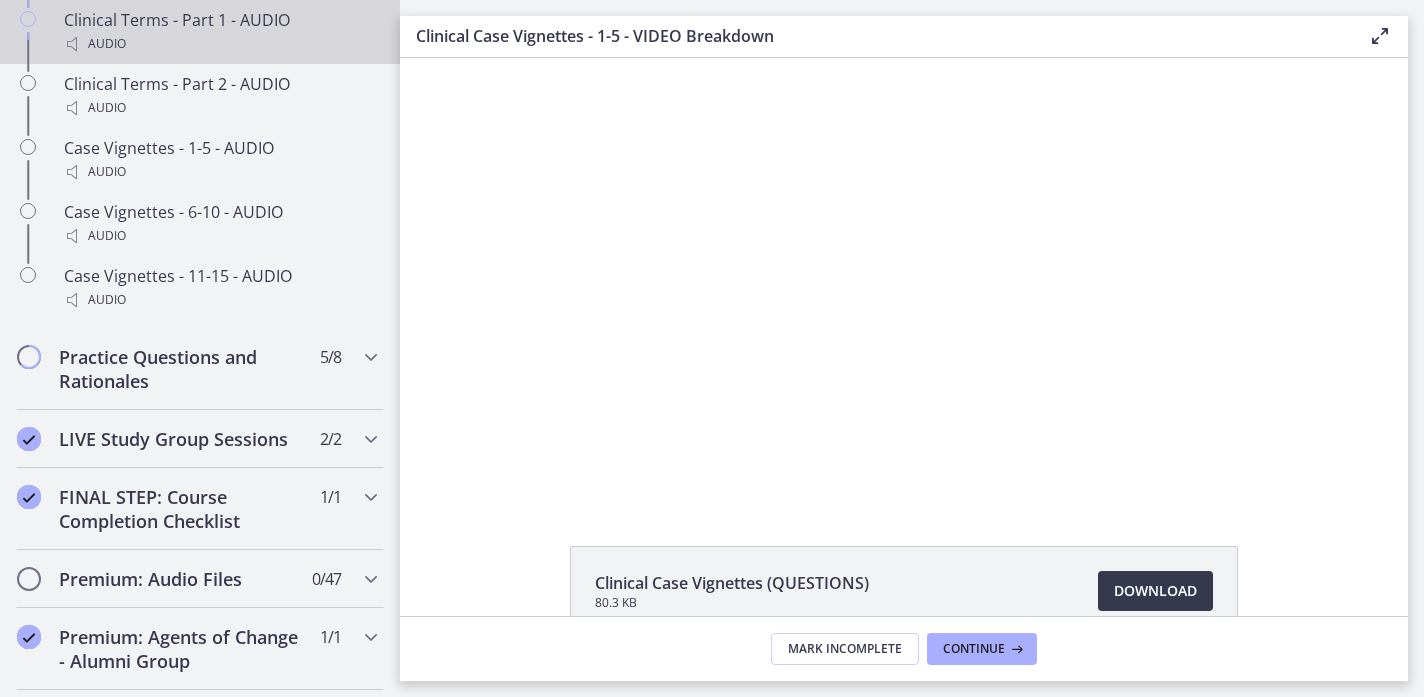 scroll, scrollTop: 1732, scrollLeft: 0, axis: vertical 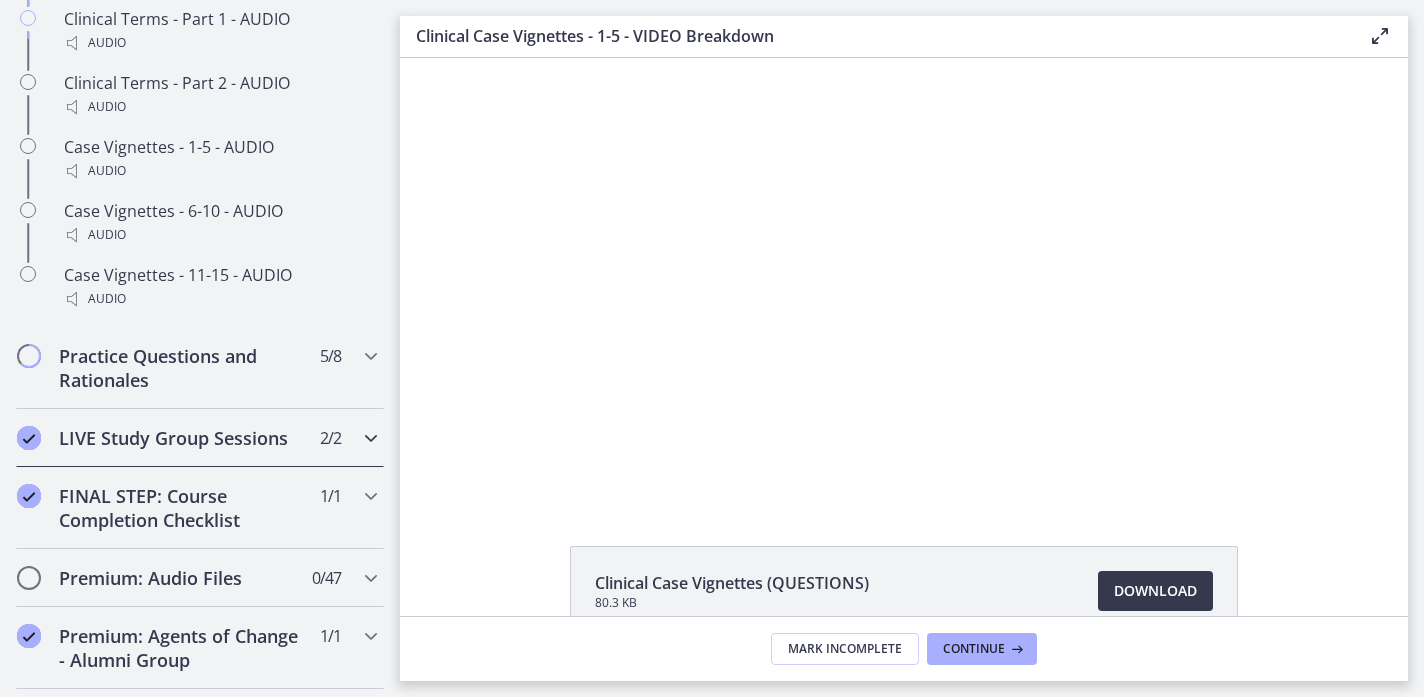 click on "LIVE Study Group Sessions
2  /  2
Completed" at bounding box center [200, 438] 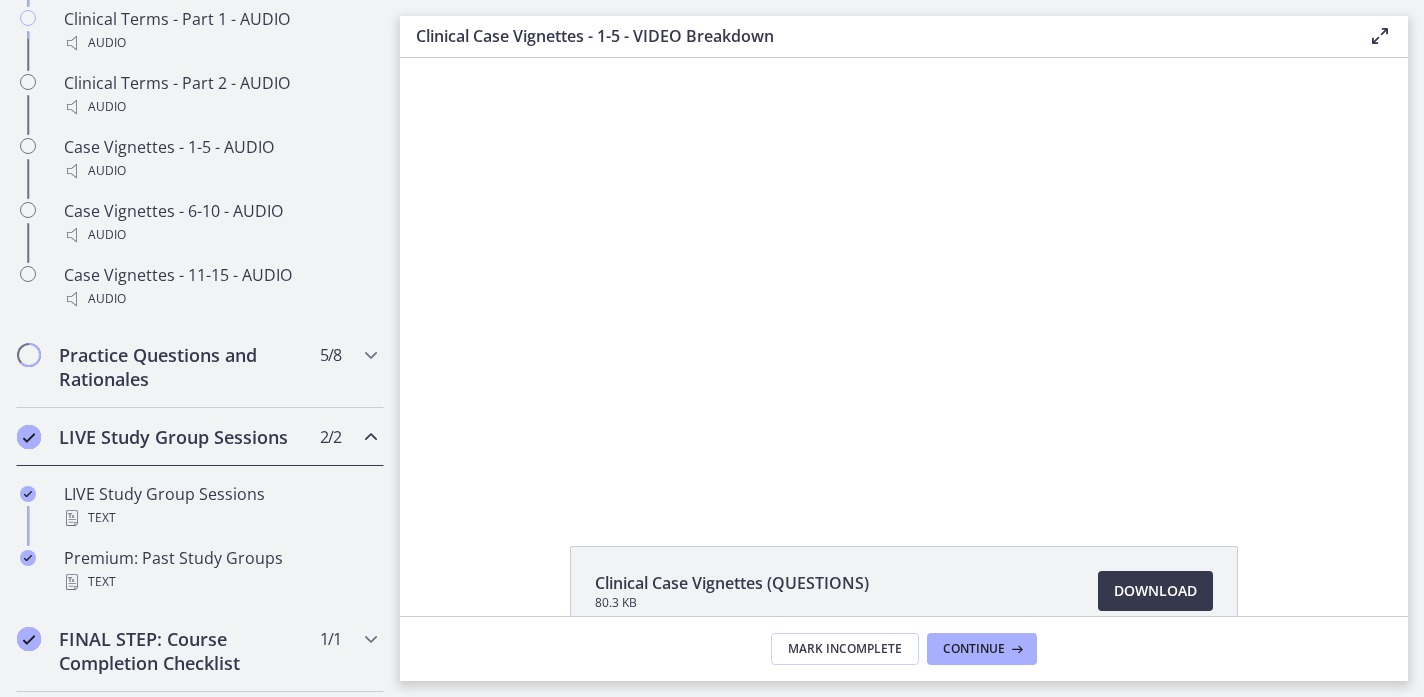 scroll, scrollTop: 1130, scrollLeft: 0, axis: vertical 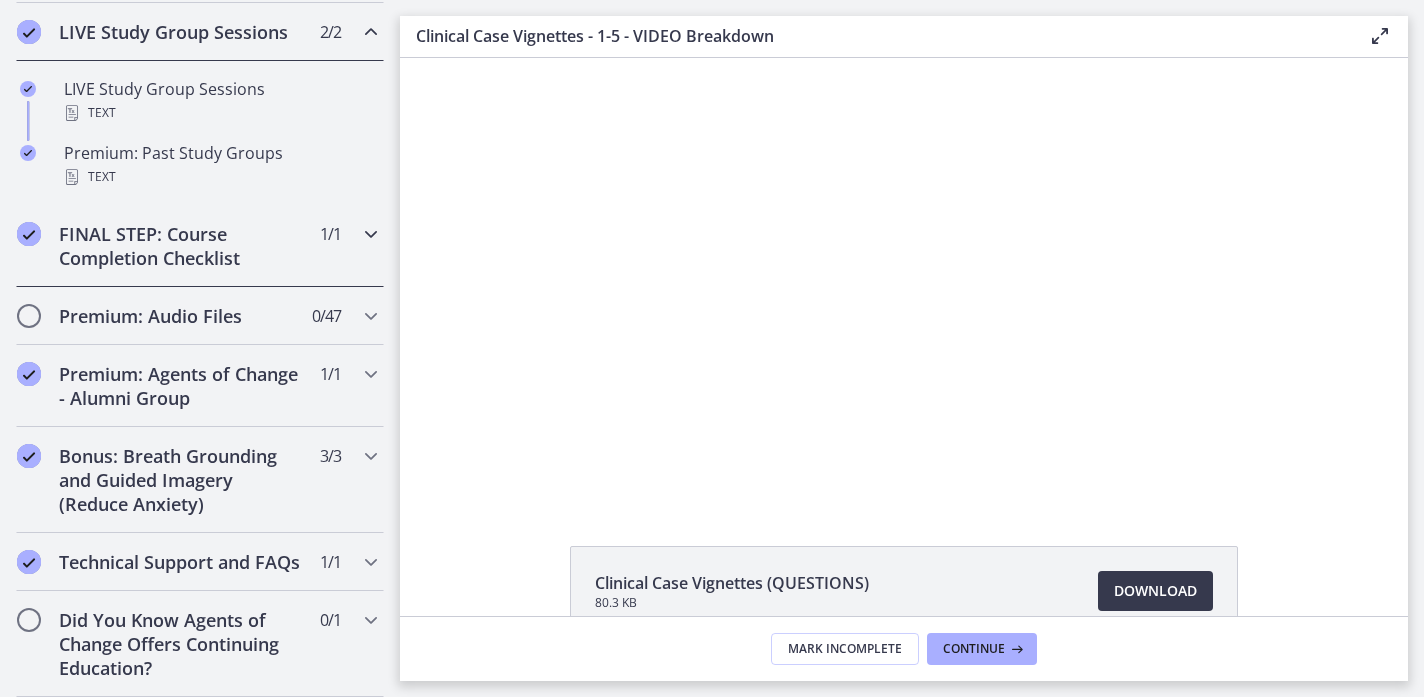 click on "1  /  1
Completed" at bounding box center [330, 234] 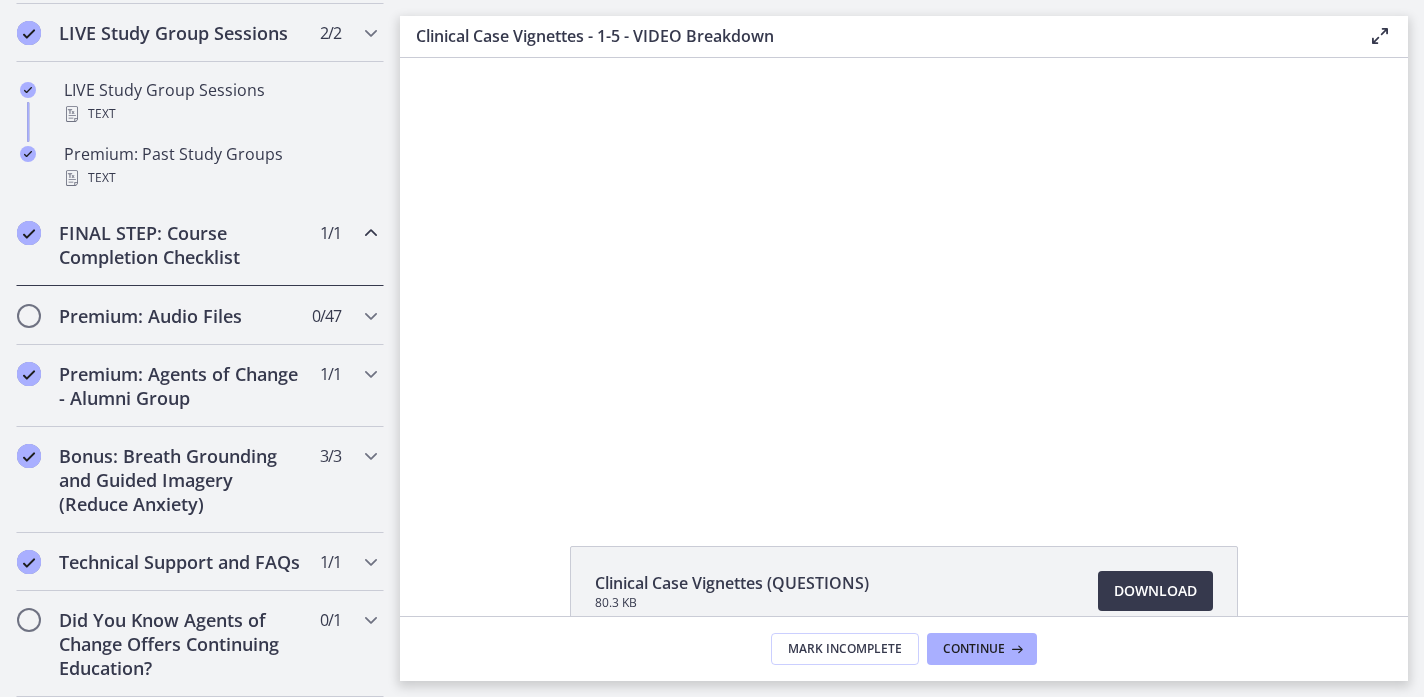 scroll, scrollTop: 1090, scrollLeft: 0, axis: vertical 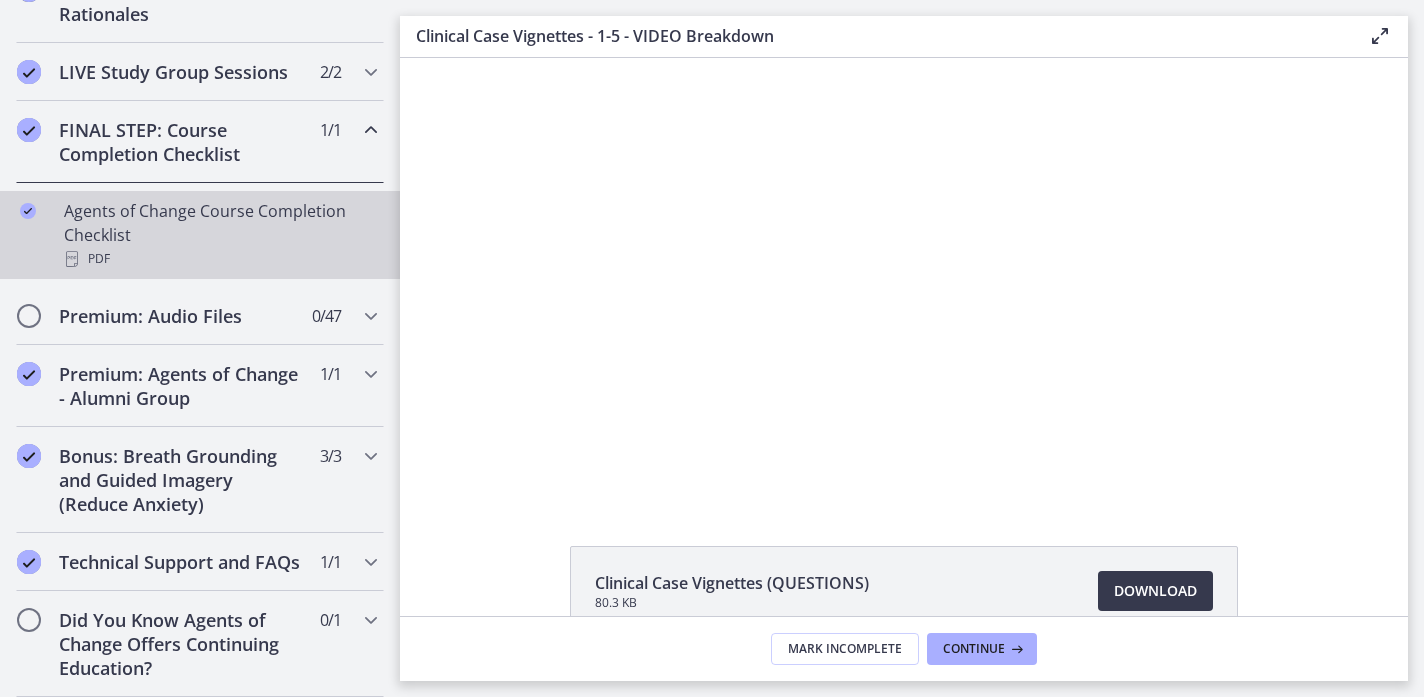 click on "Agents of Change Course Completion Checklist
PDF" at bounding box center (220, 235) 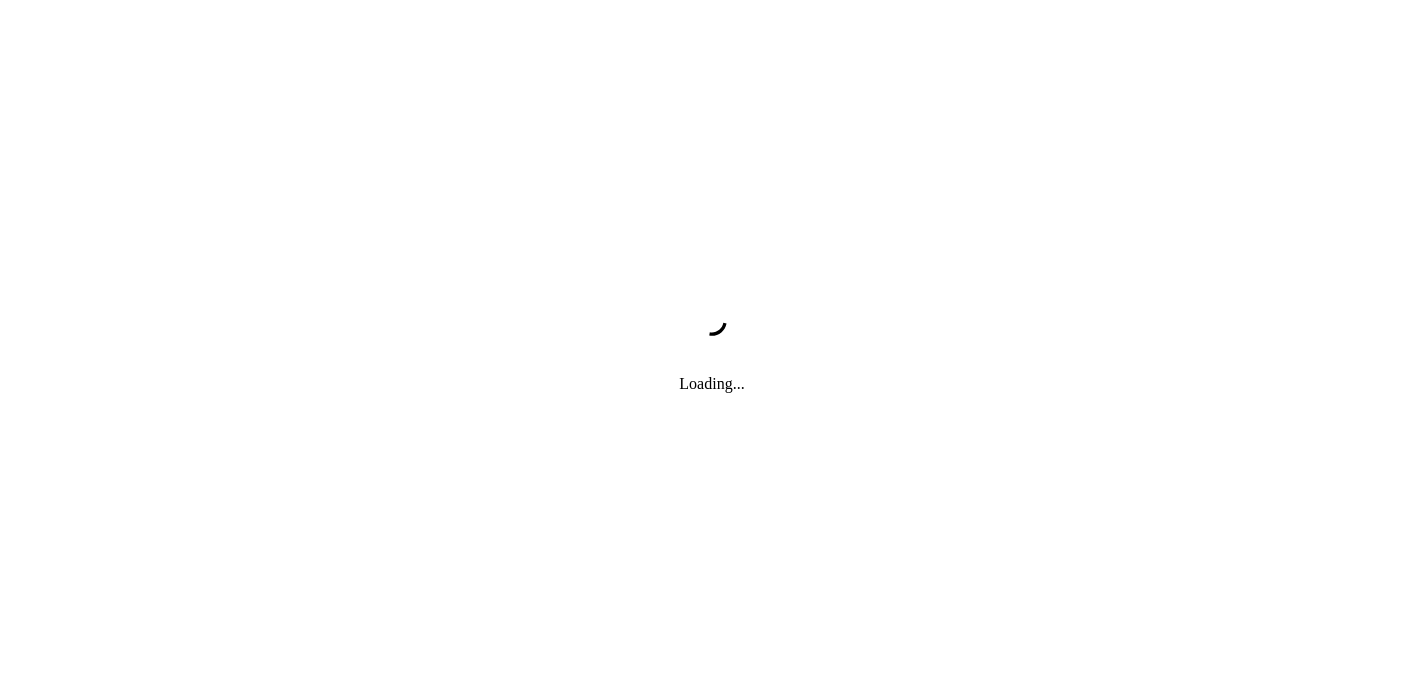scroll, scrollTop: 0, scrollLeft: 0, axis: both 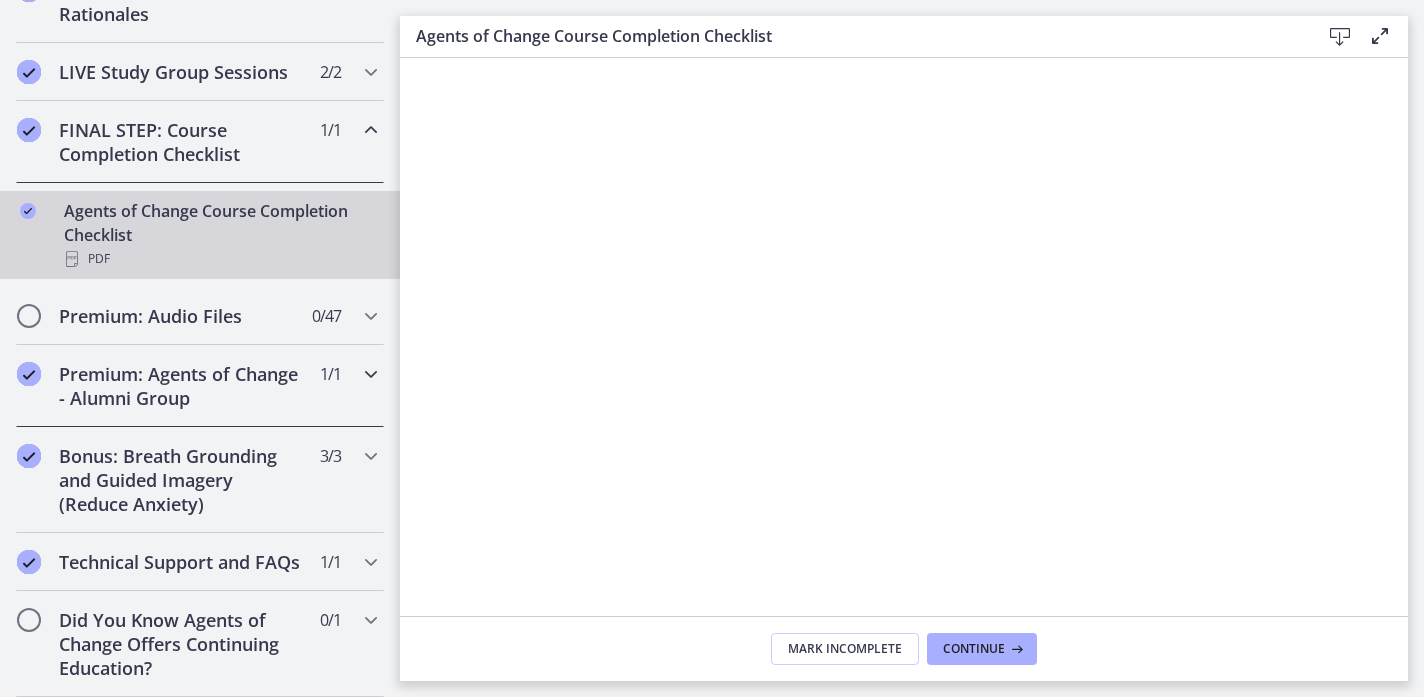 click on "Premium: Agents of Change - Alumni Group" at bounding box center (181, 386) 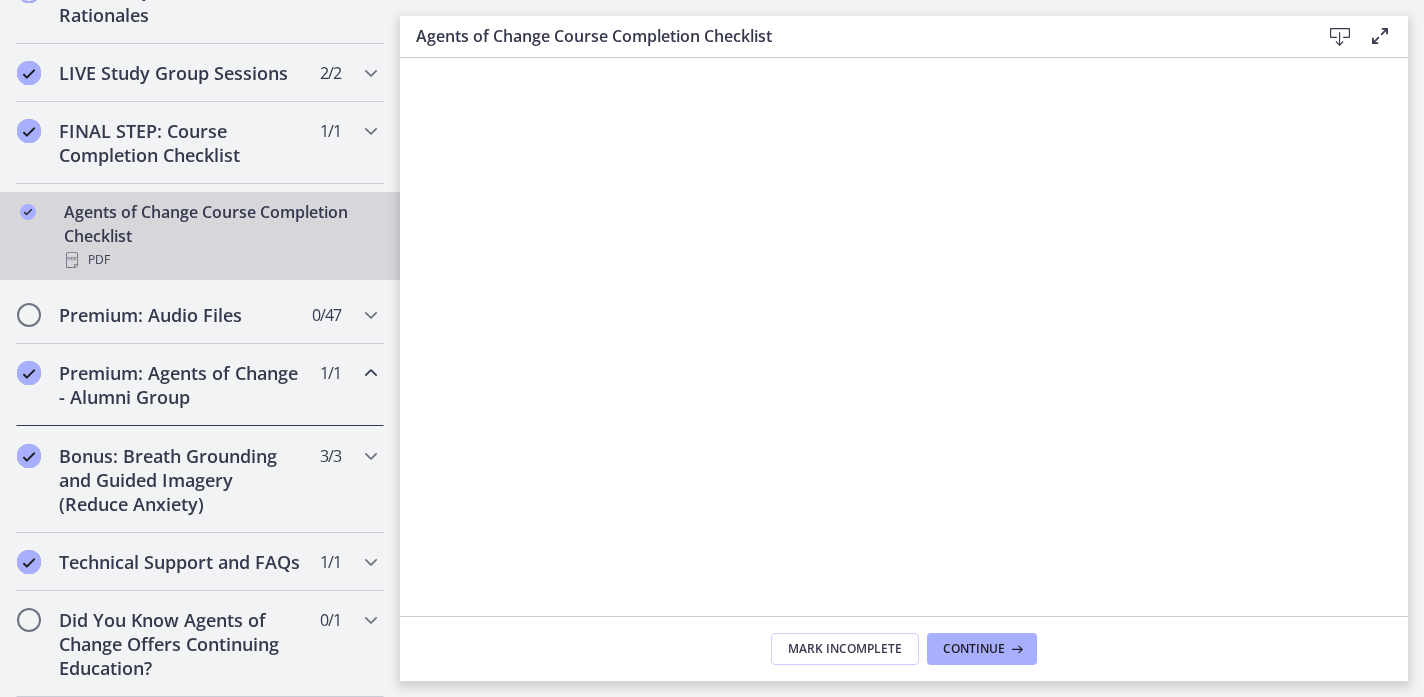 scroll, scrollTop: 1066, scrollLeft: 0, axis: vertical 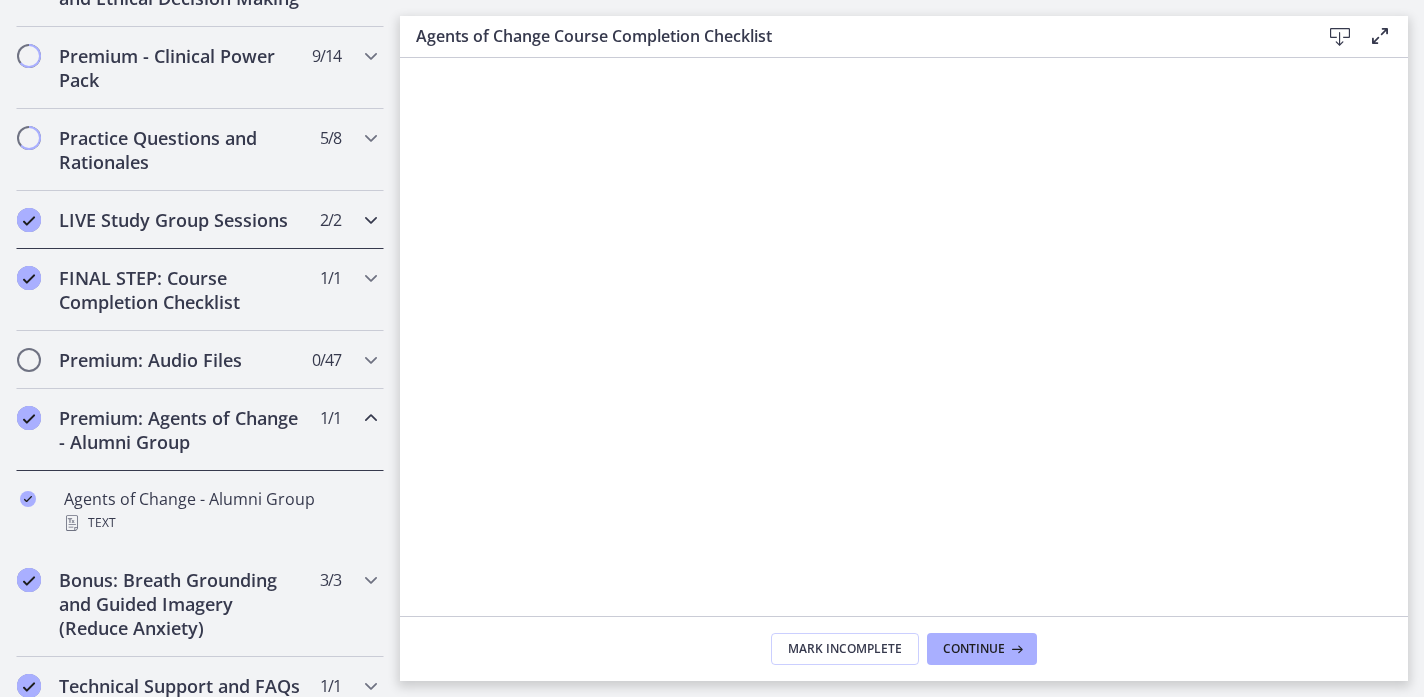 click on "LIVE Study Group Sessions
2  /  2
Completed" at bounding box center (200, 220) 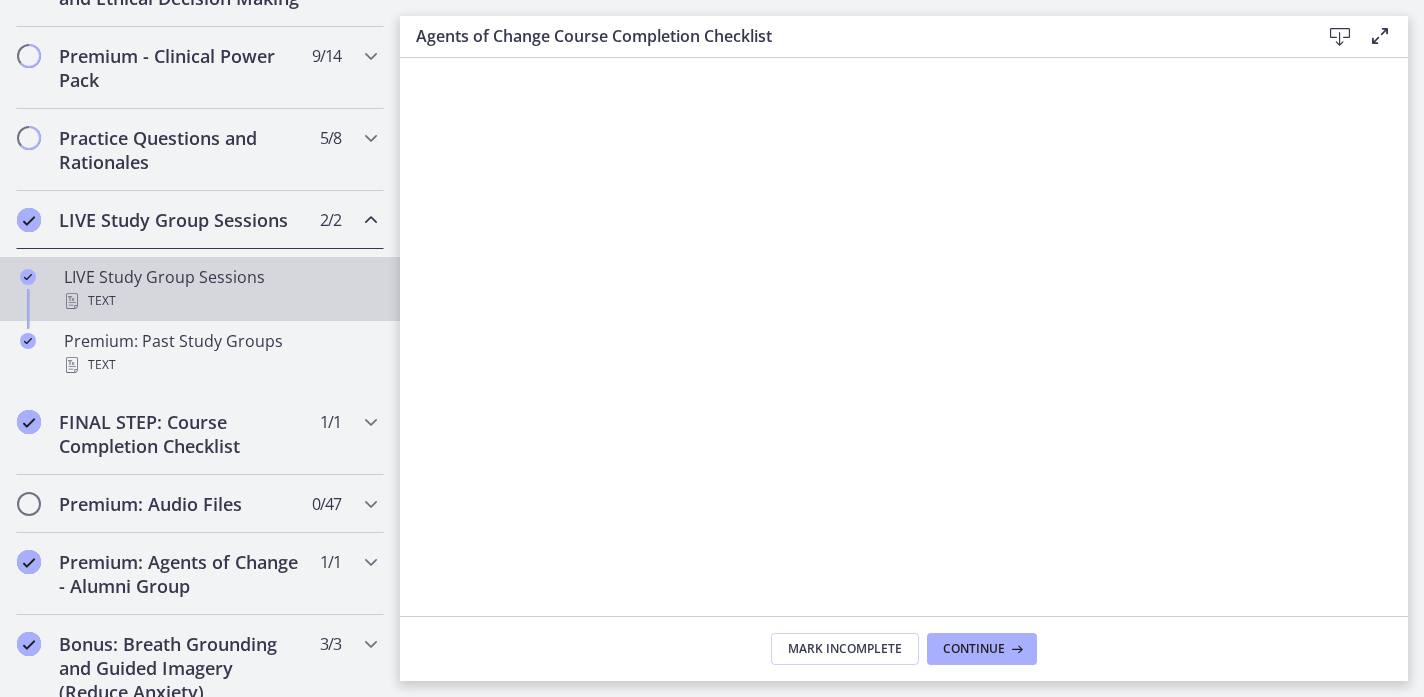 click on "LIVE Study Group Sessions
Text" at bounding box center (220, 289) 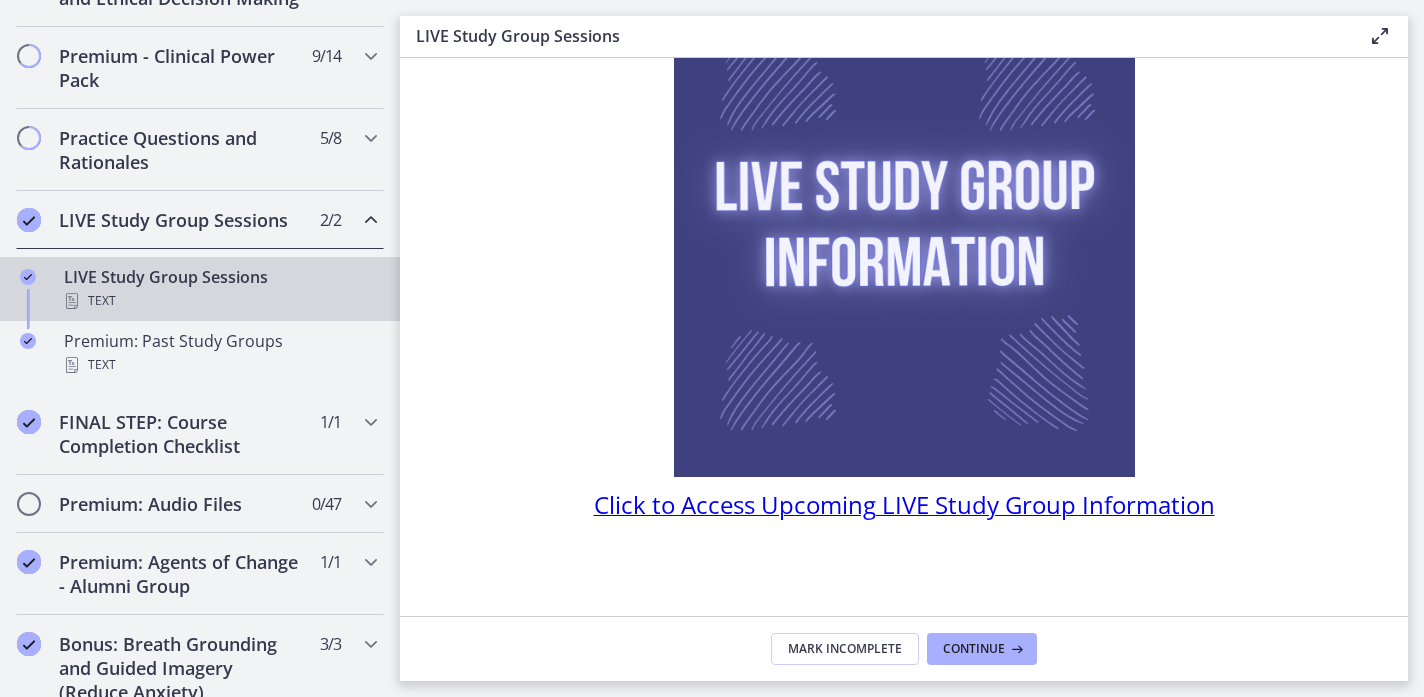 scroll, scrollTop: 168, scrollLeft: 0, axis: vertical 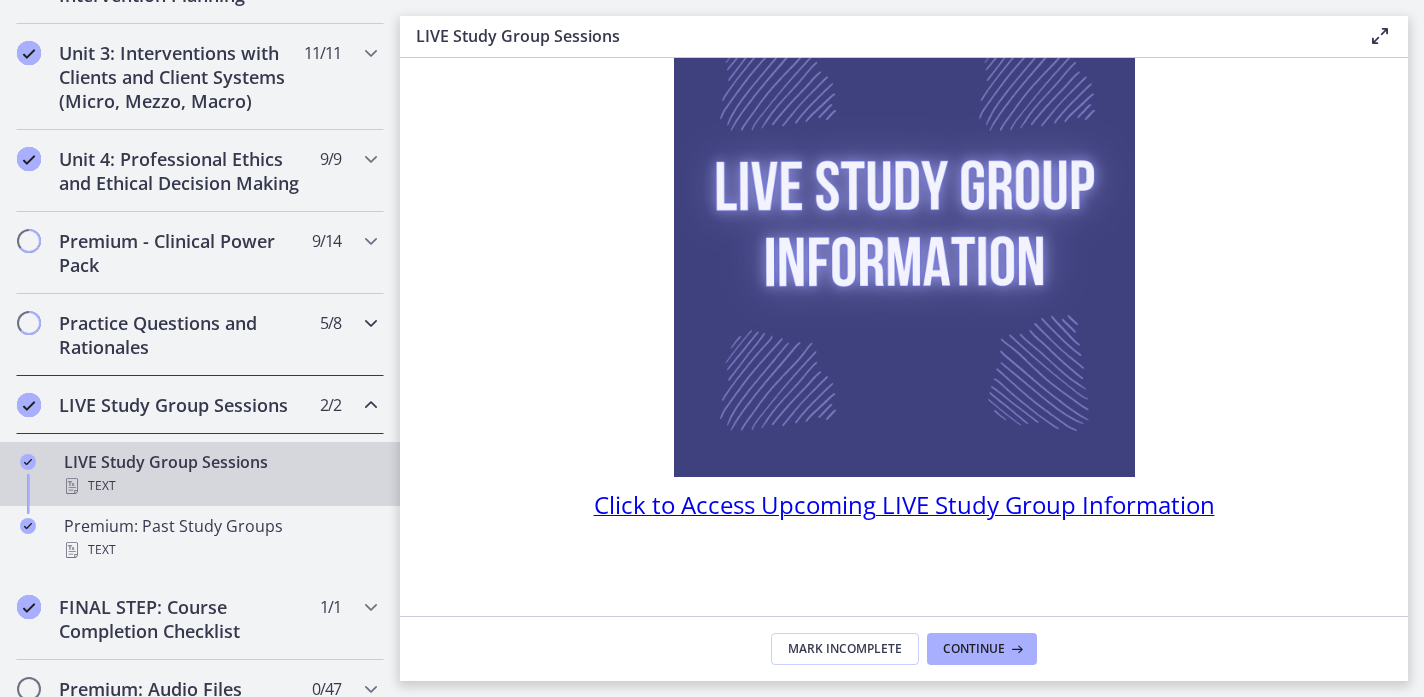 click on "Practice Questions and Rationales" at bounding box center [181, 335] 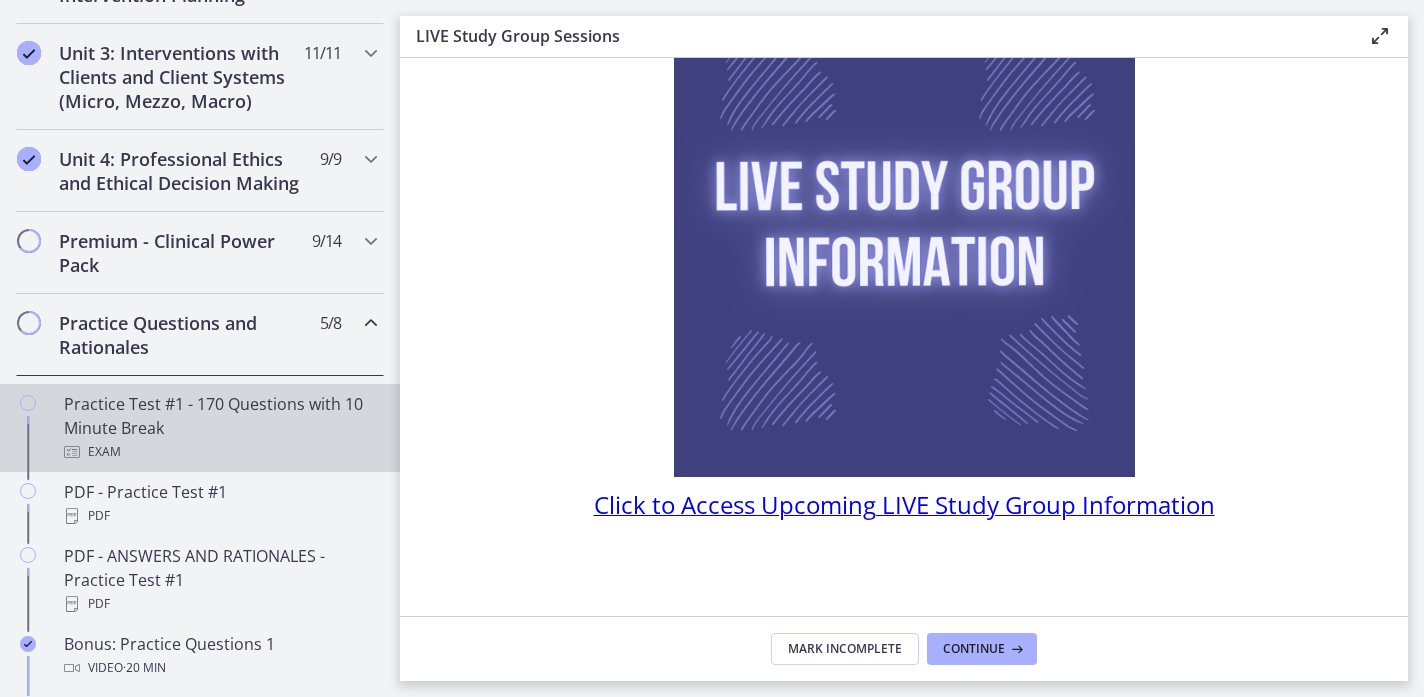 scroll, scrollTop: 960, scrollLeft: 0, axis: vertical 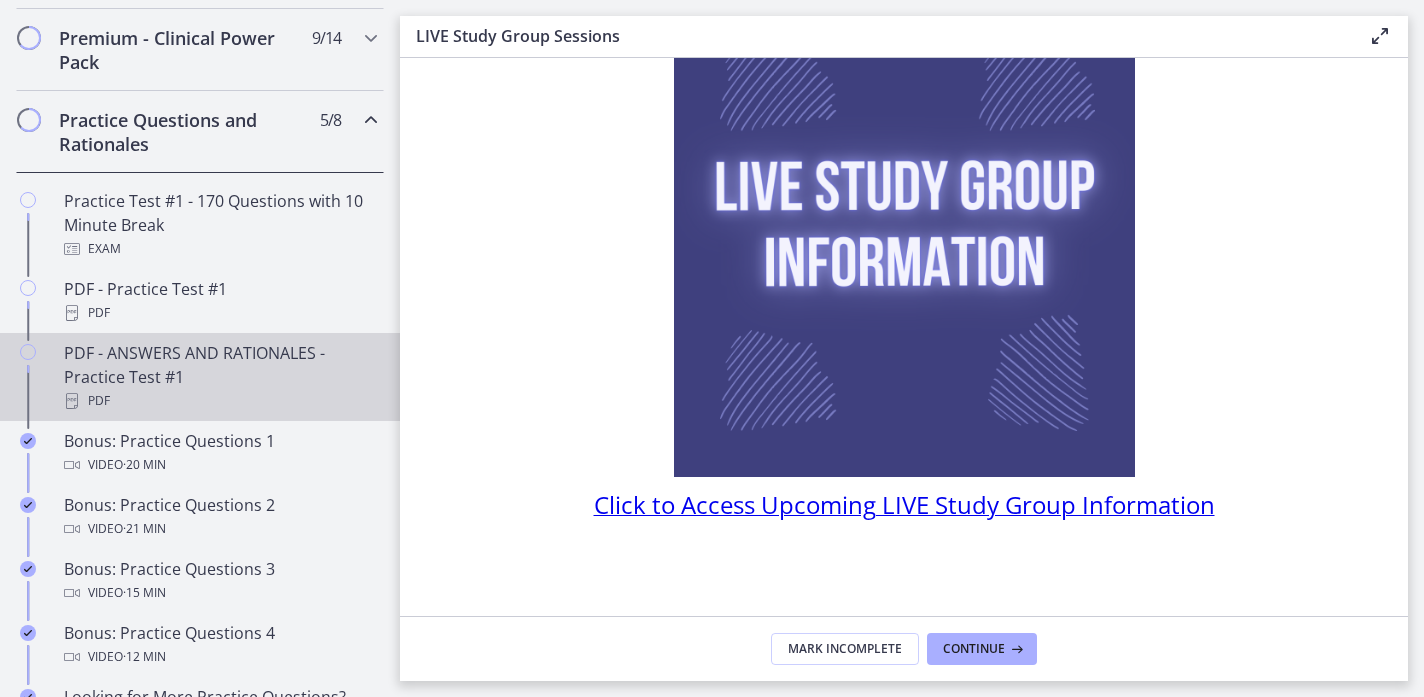 click on "PDF - ANSWERS AND RATIONALES - Practice Test #1
PDF" at bounding box center (220, 377) 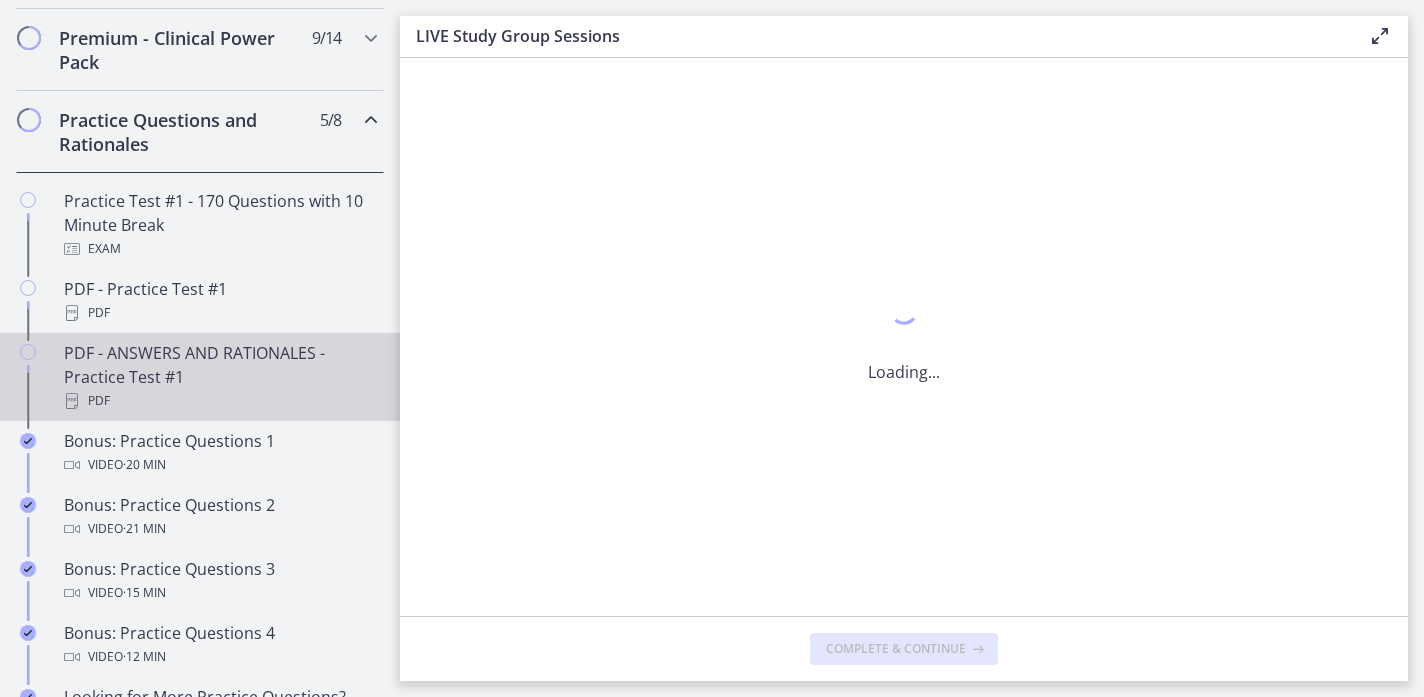 scroll, scrollTop: 0, scrollLeft: 0, axis: both 